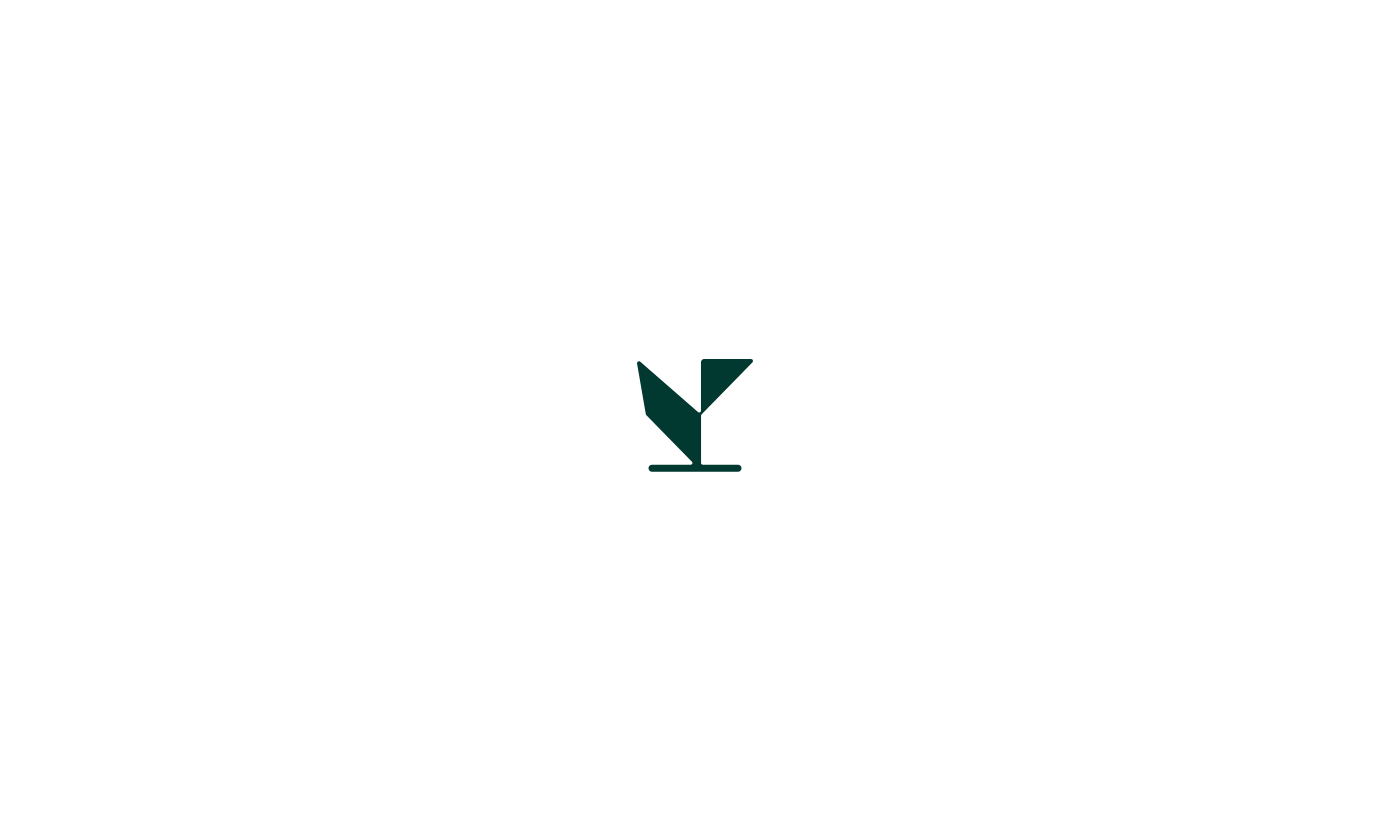 scroll, scrollTop: 0, scrollLeft: 0, axis: both 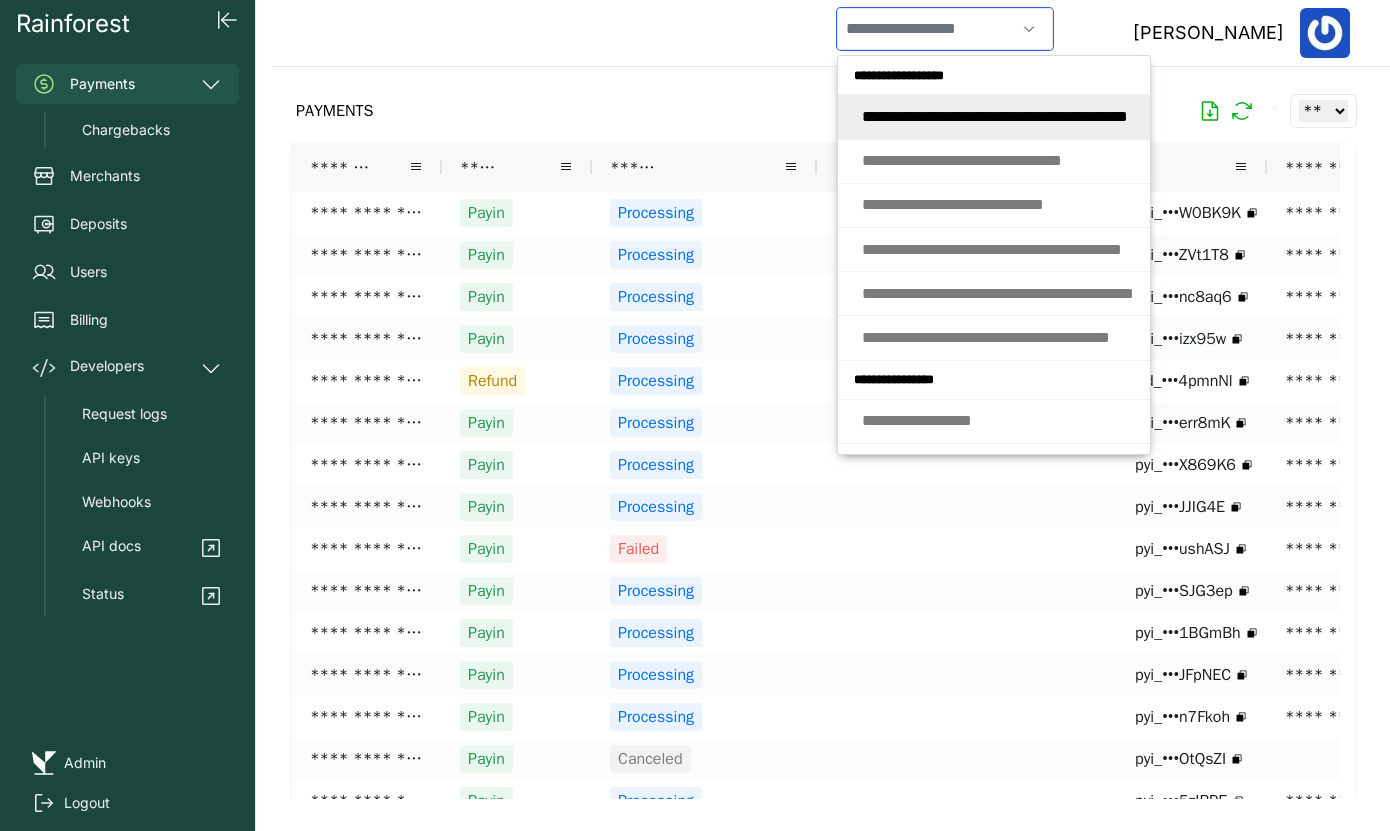 click at bounding box center [926, 29] 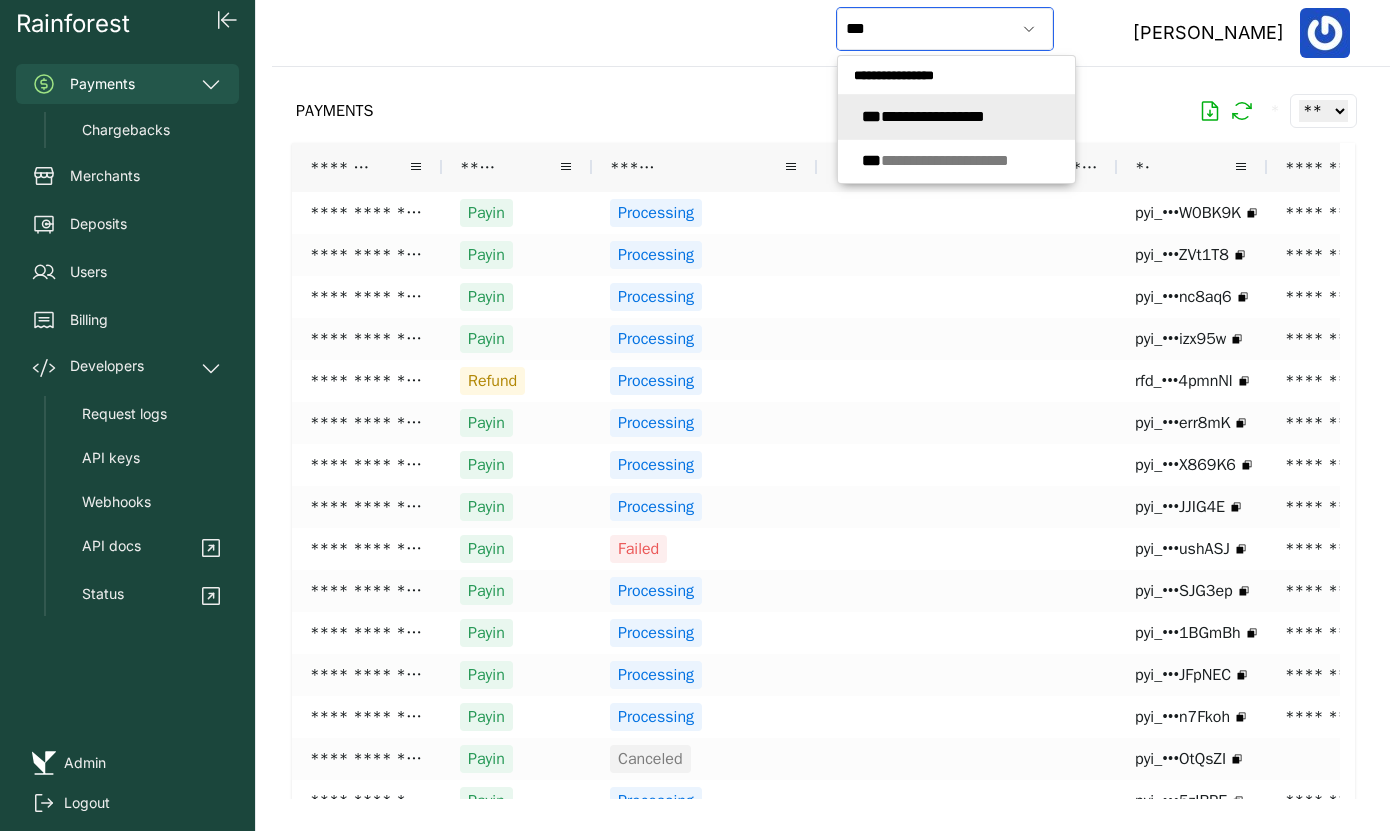 click on "**********" at bounding box center [923, 116] 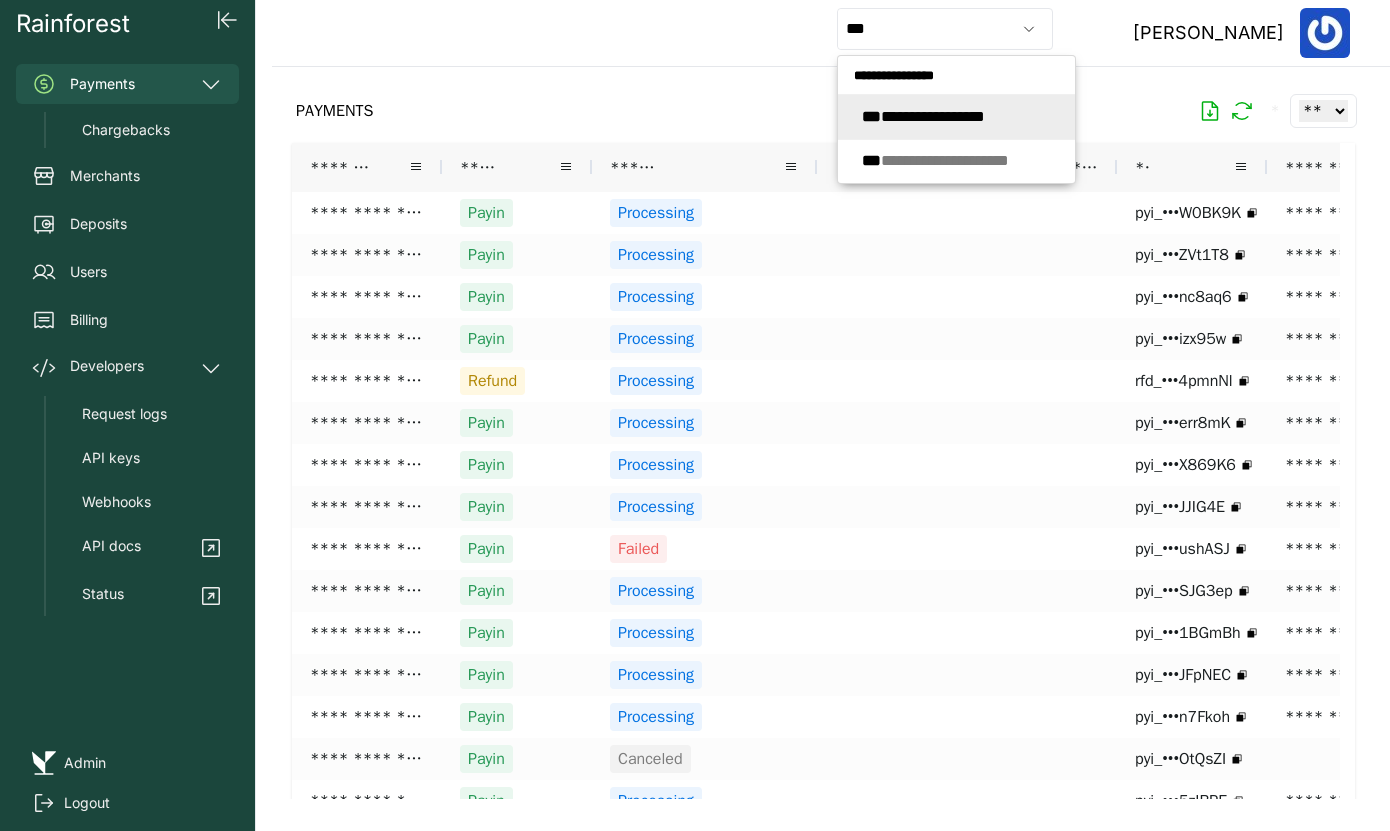 type on "**********" 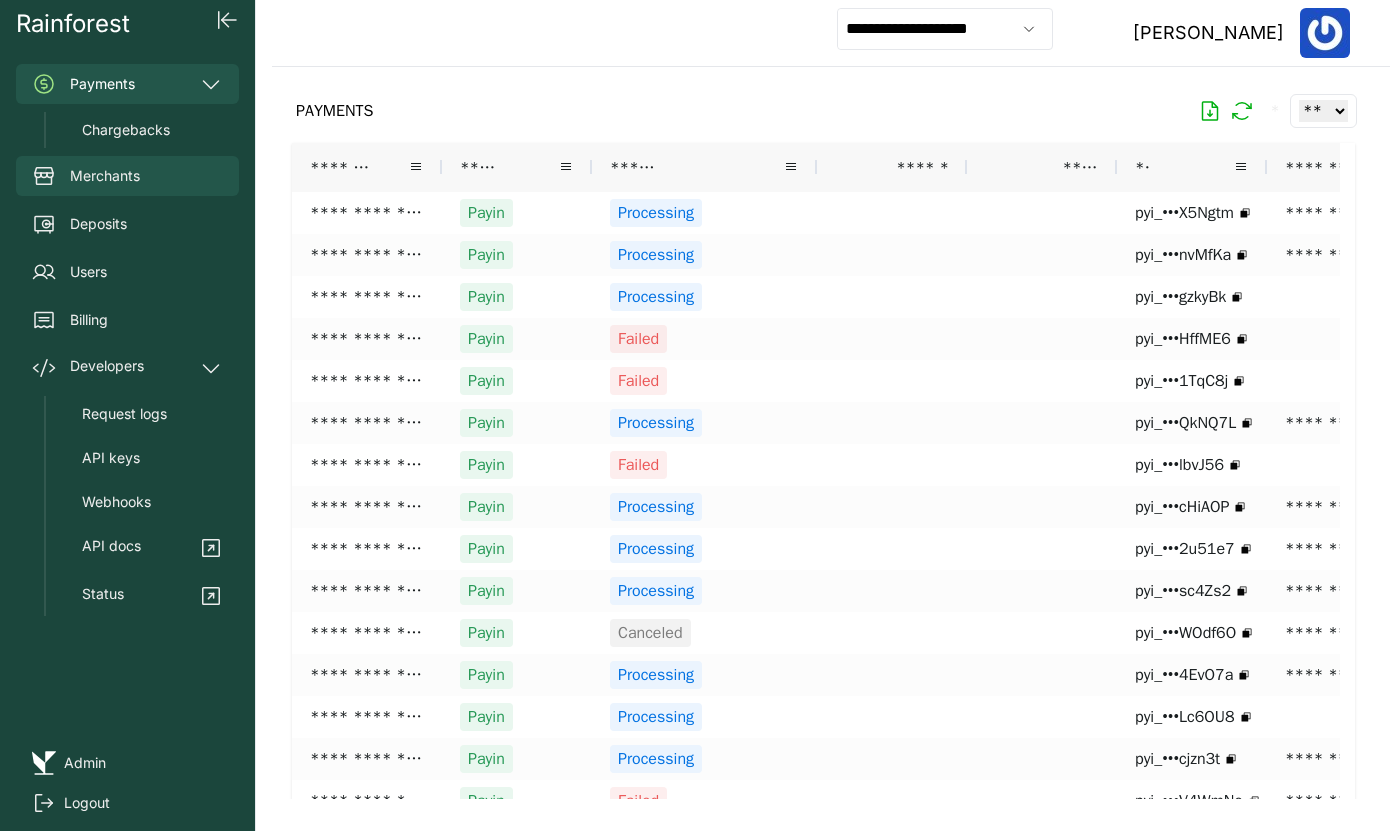 click on "Merchants" at bounding box center (127, 176) 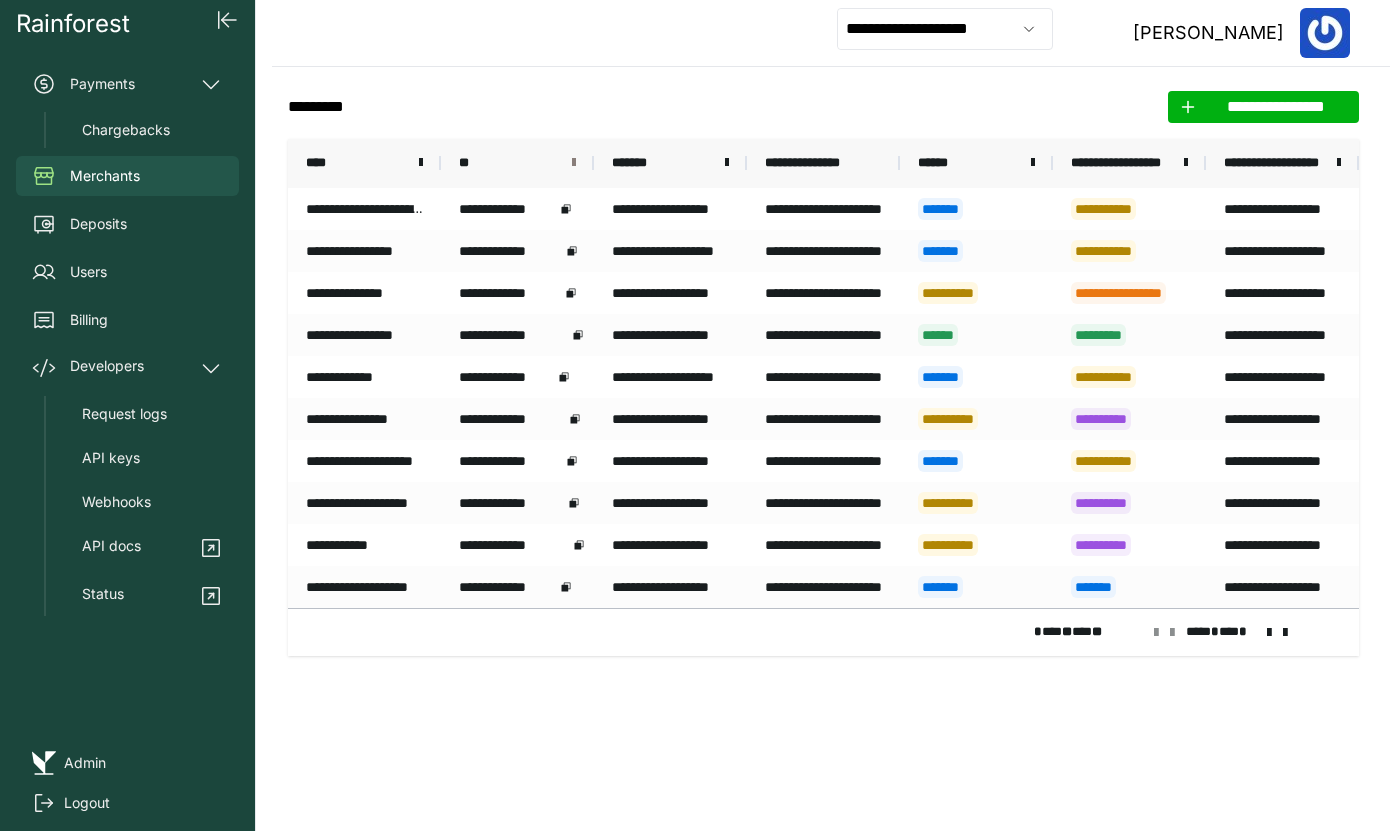 click at bounding box center (574, 163) 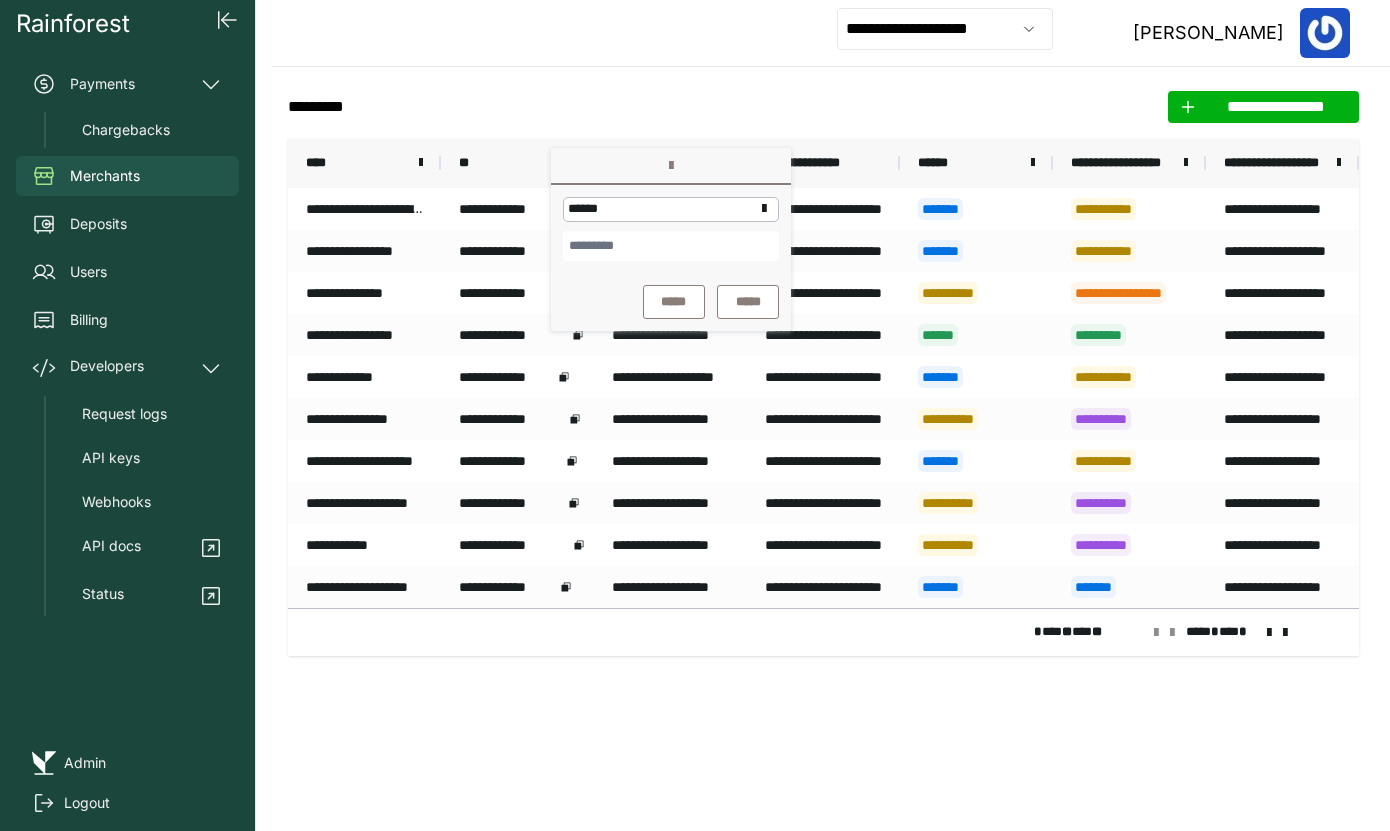 click at bounding box center [671, 246] 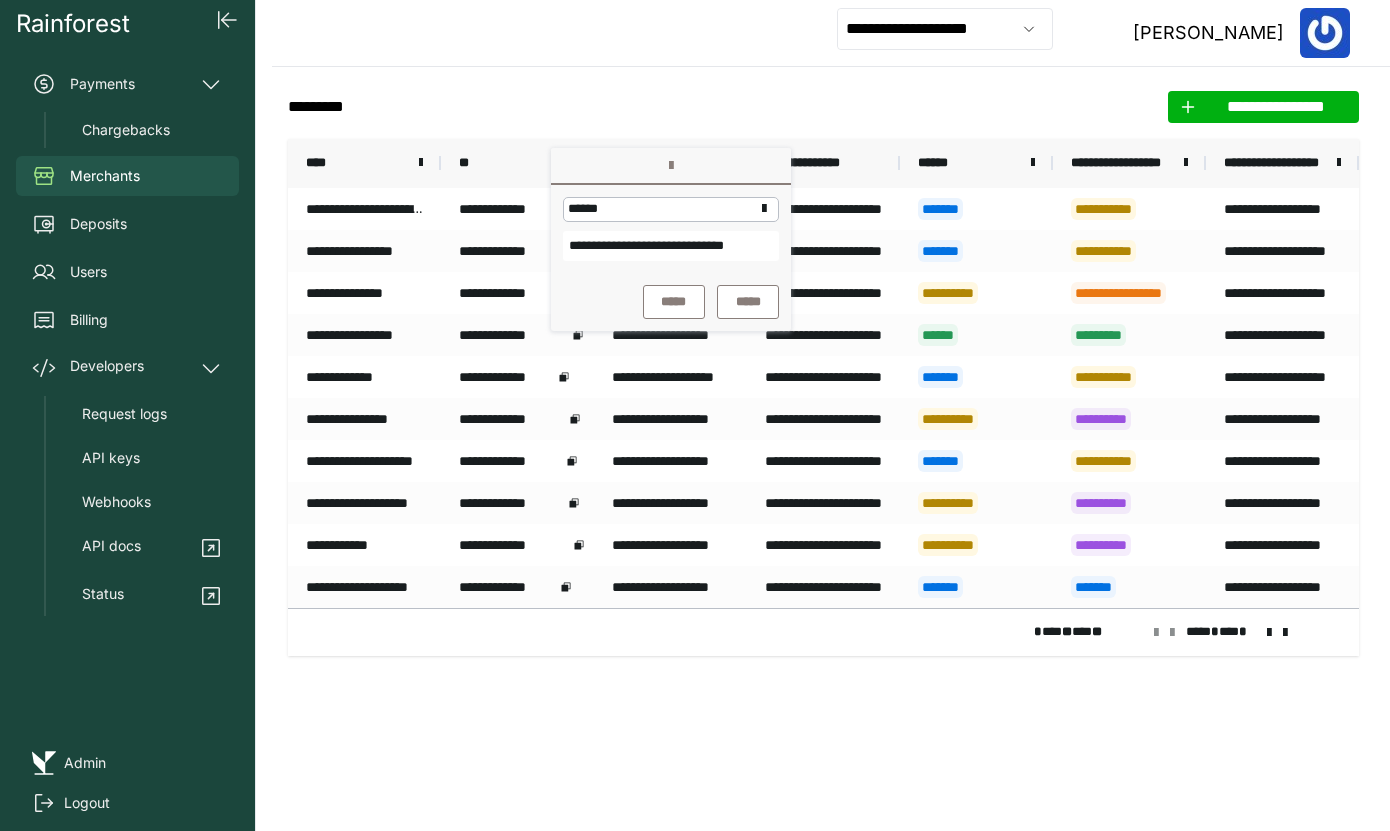 scroll, scrollTop: 0, scrollLeft: 42, axis: horizontal 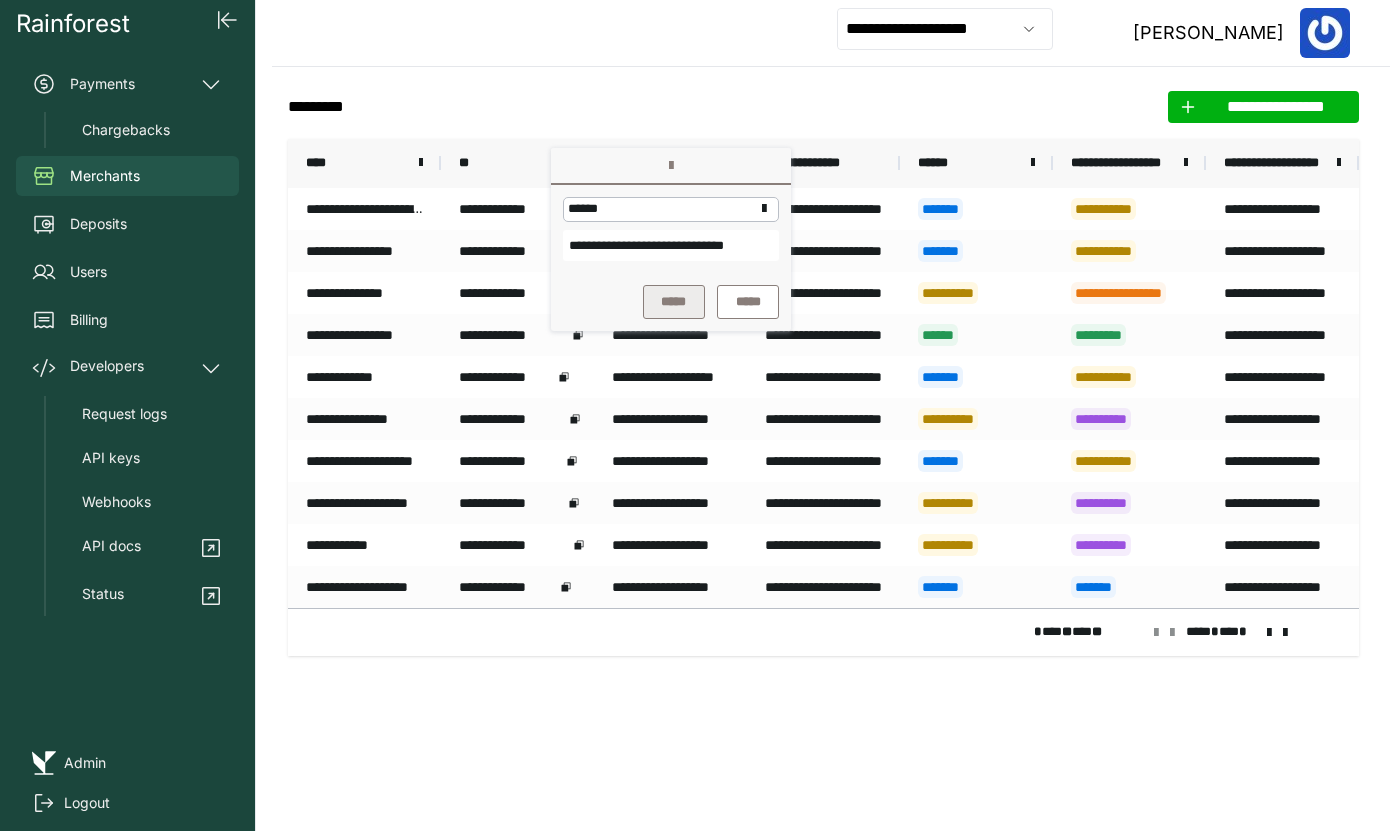 type on "**********" 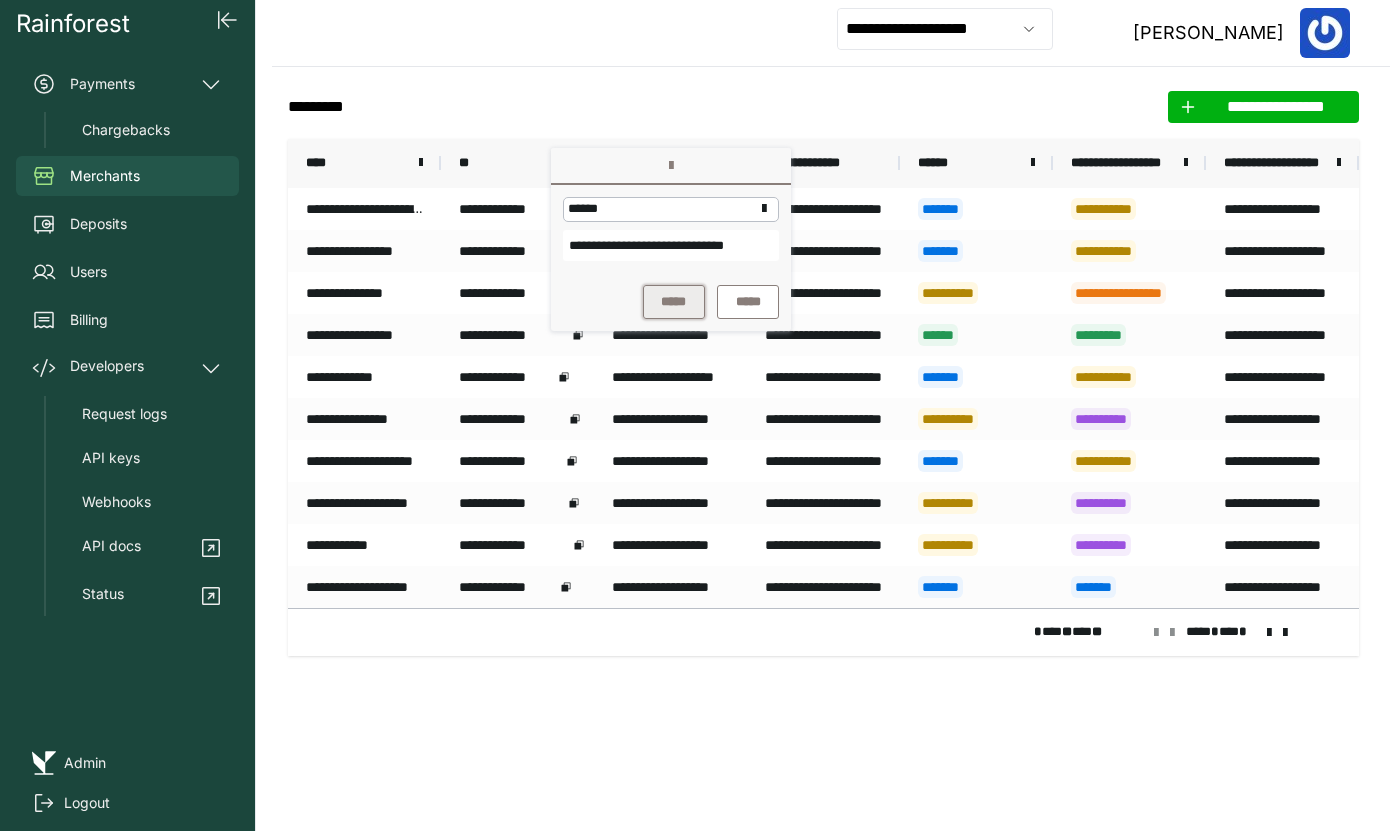 scroll, scrollTop: 0, scrollLeft: 0, axis: both 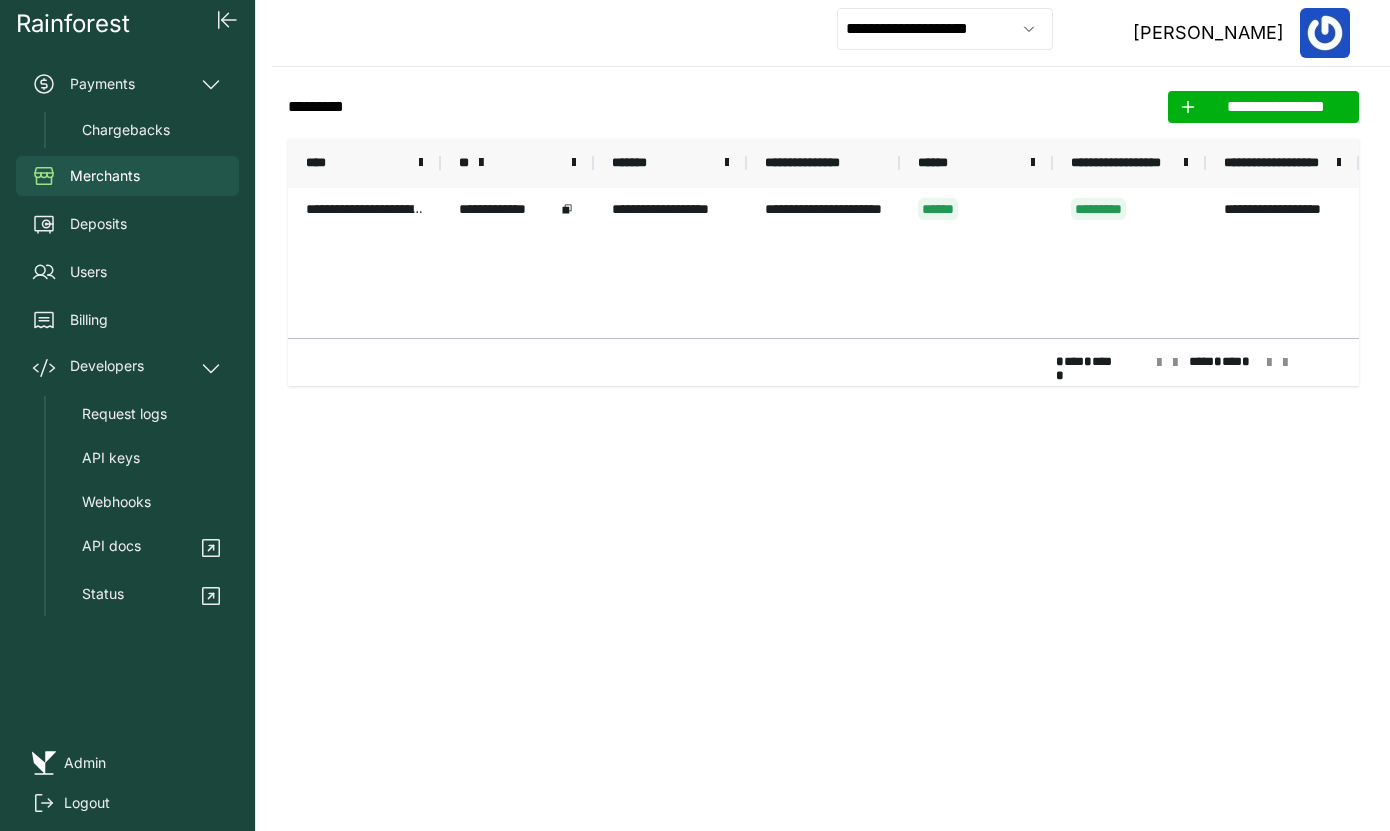 click on "**********" at bounding box center [823, 263] 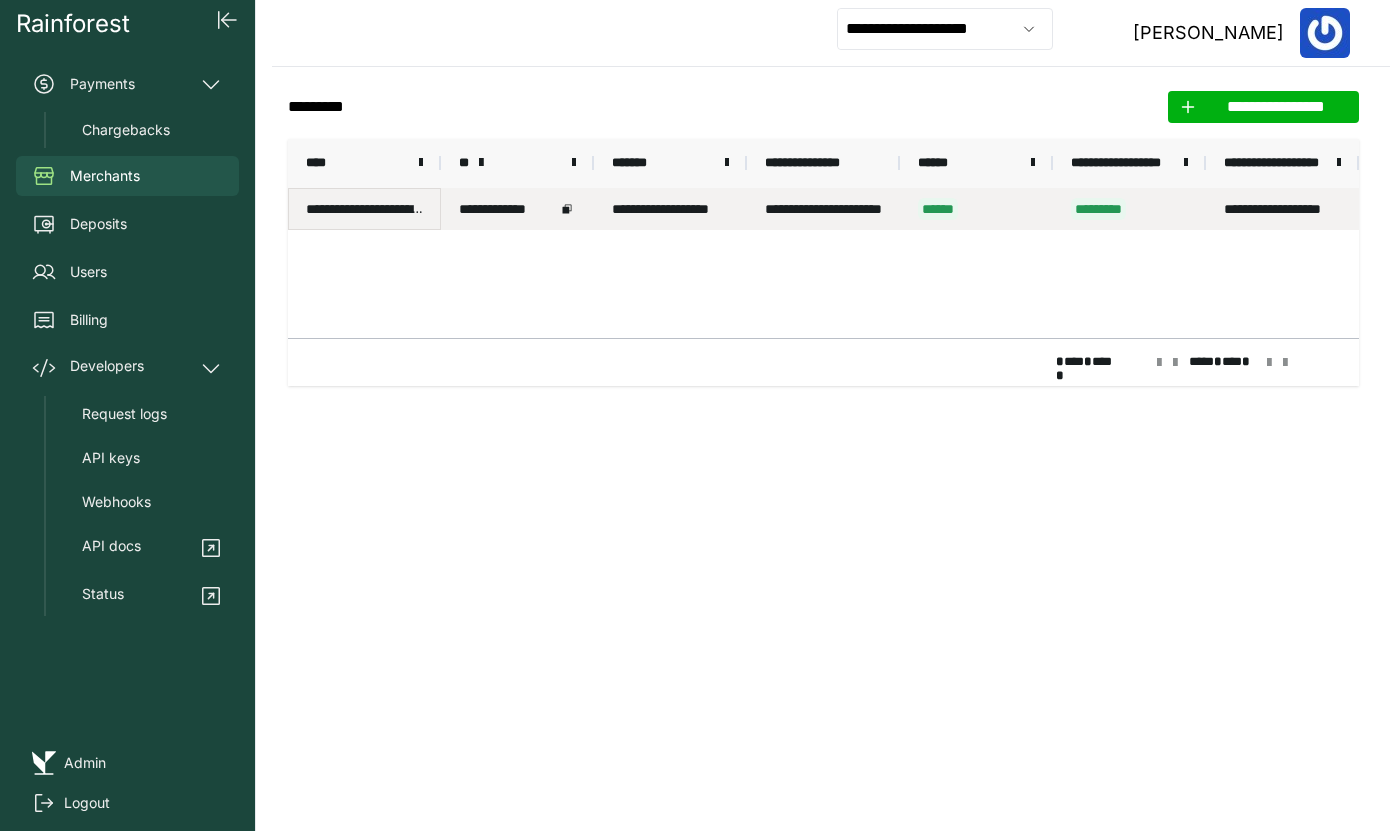 click on "**********" at bounding box center (364, 209) 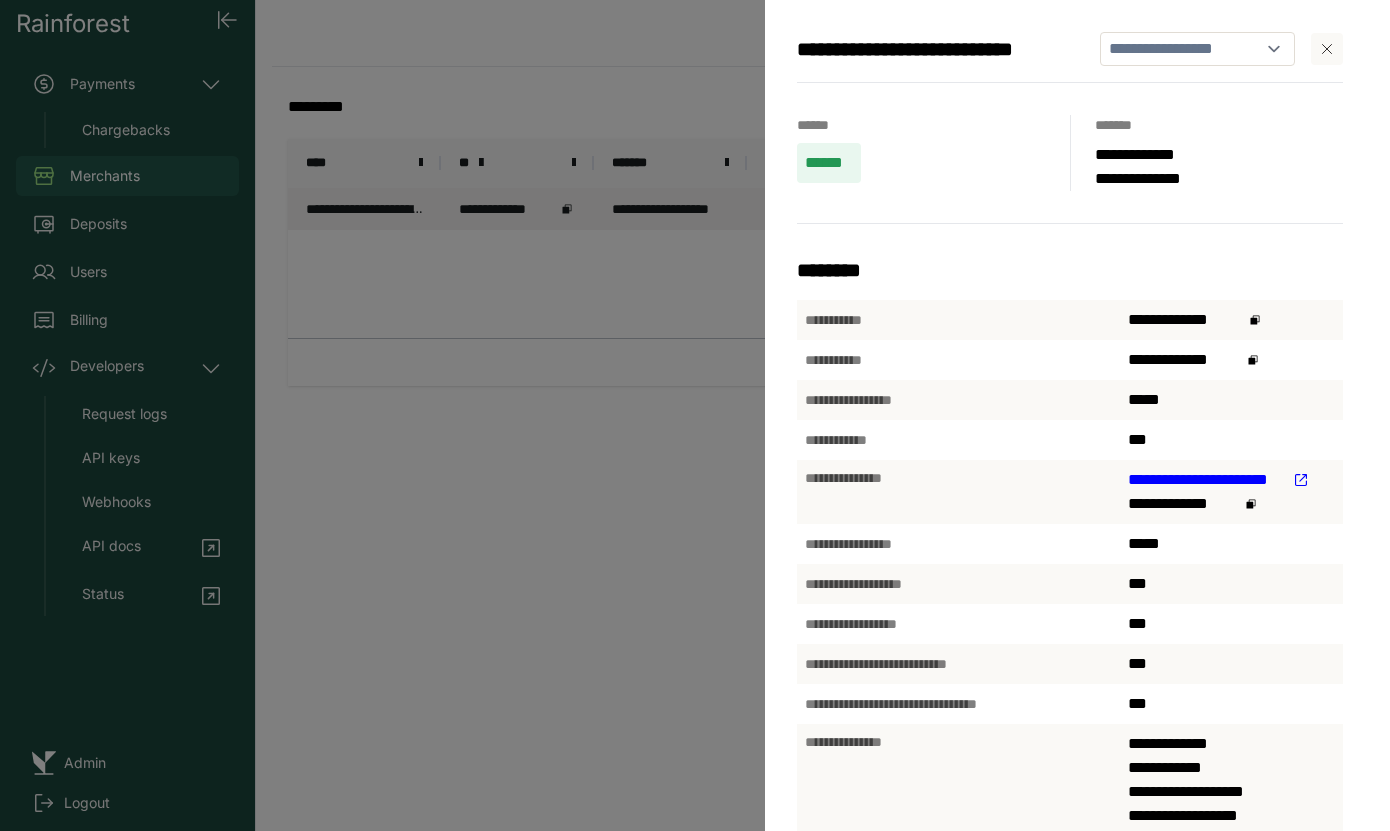 click 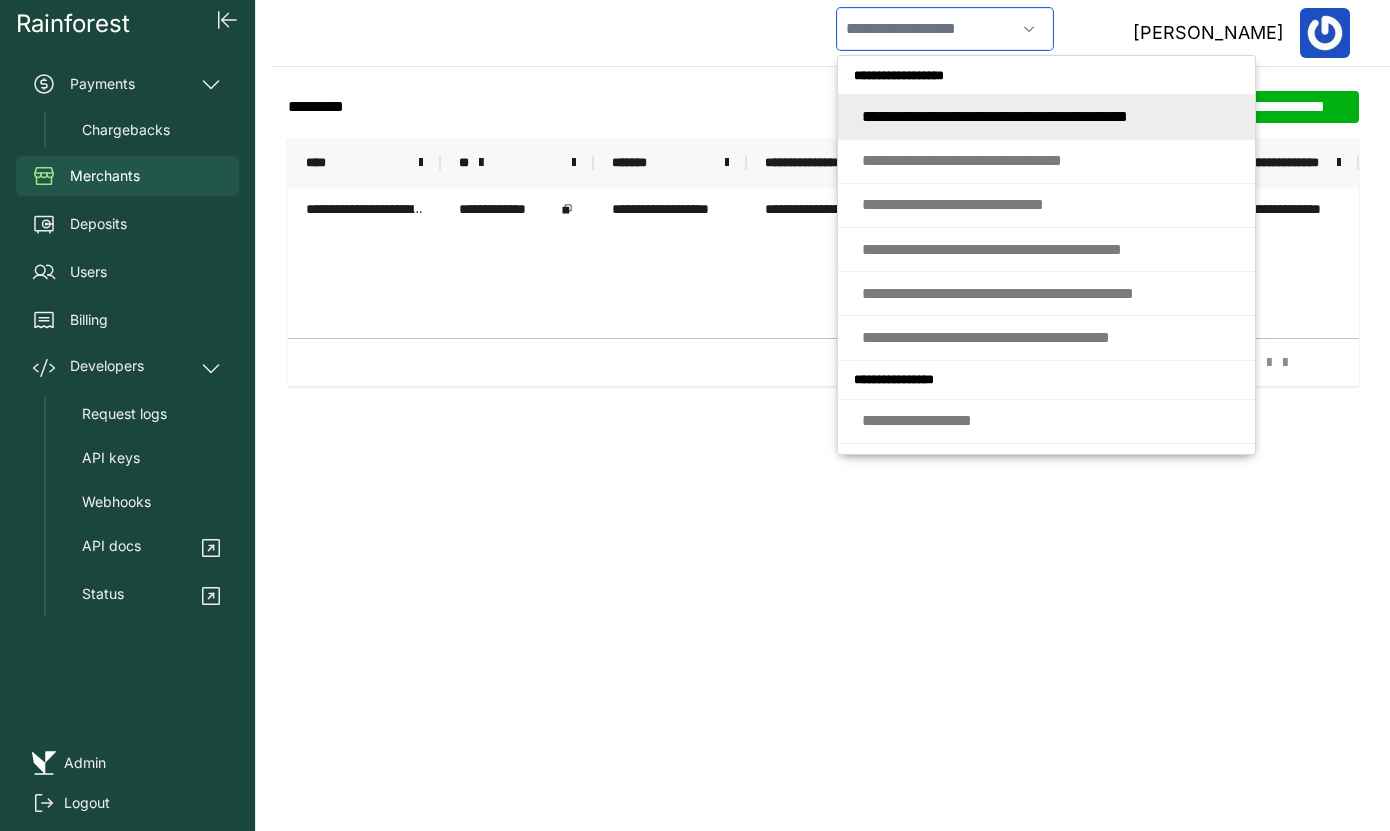 click at bounding box center [926, 29] 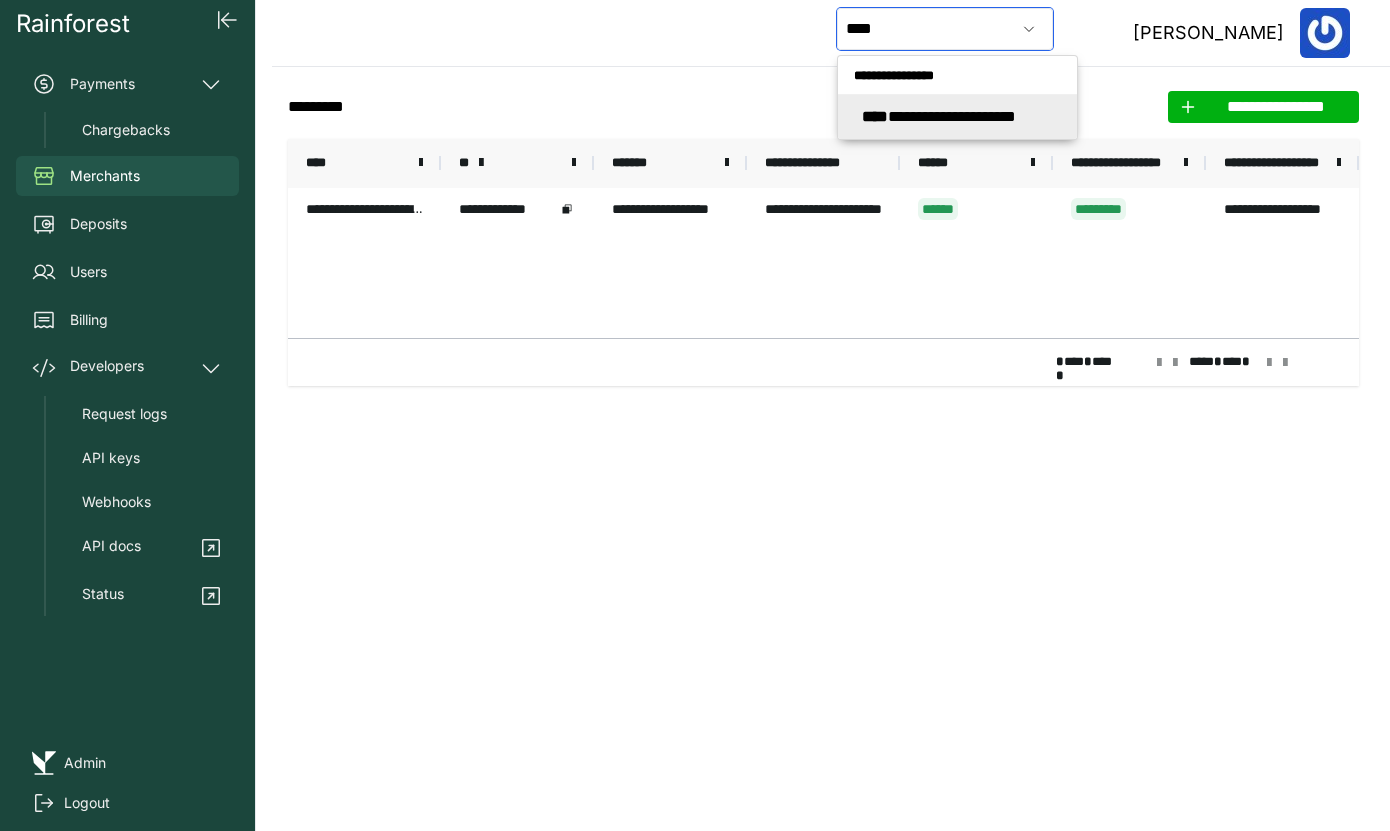 click on "**********" at bounding box center [939, 116] 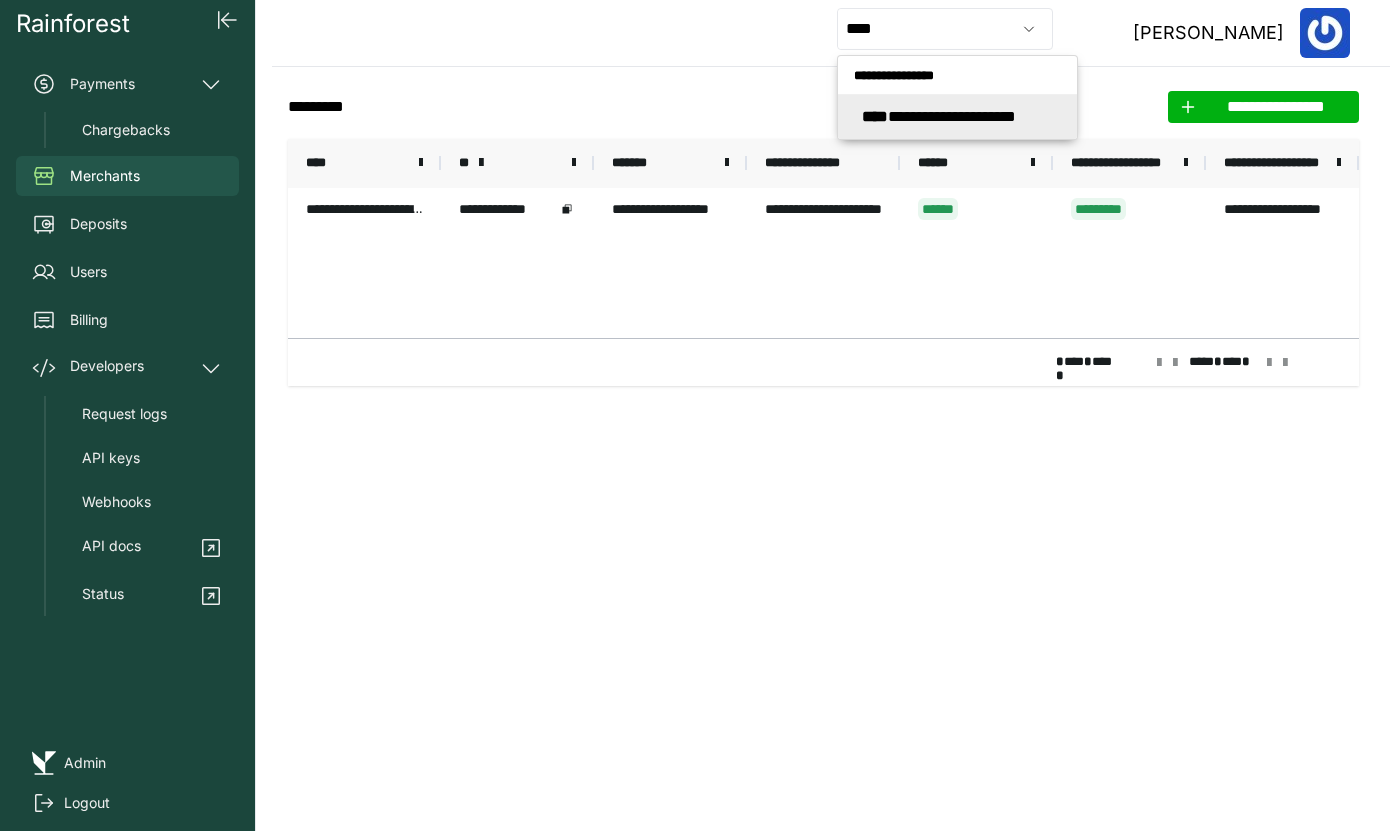 type on "**********" 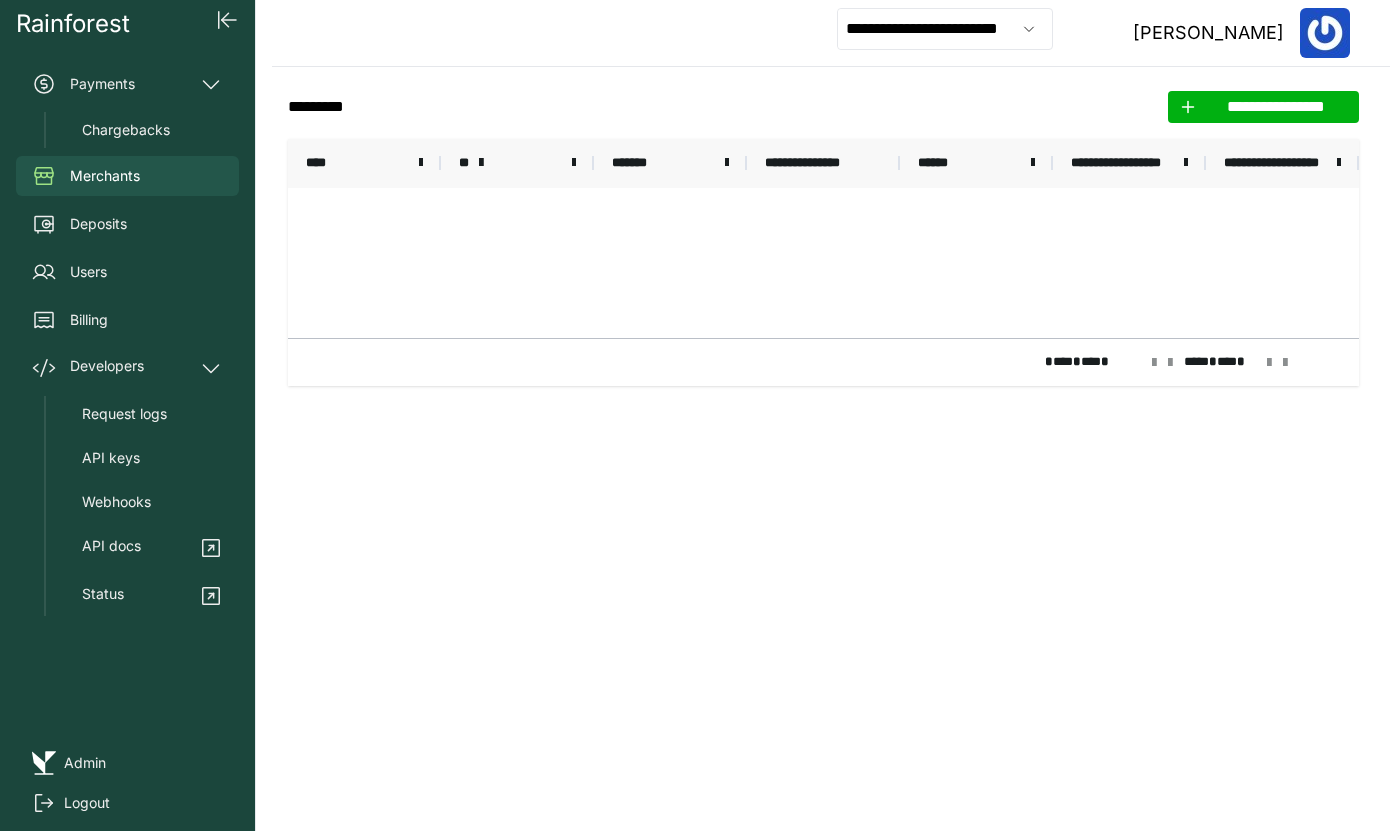 click on "**" at bounding box center [517, 163] 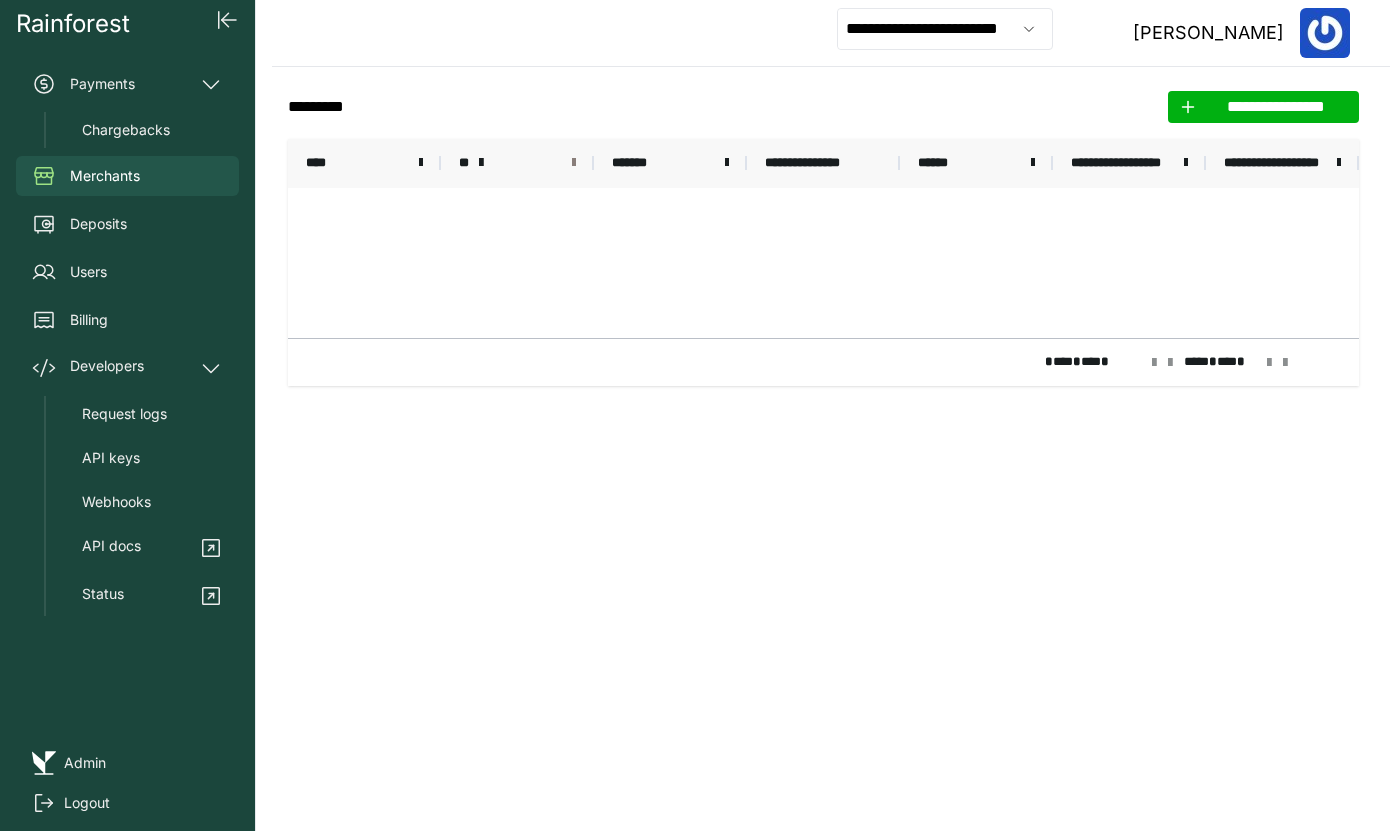 click at bounding box center (574, 163) 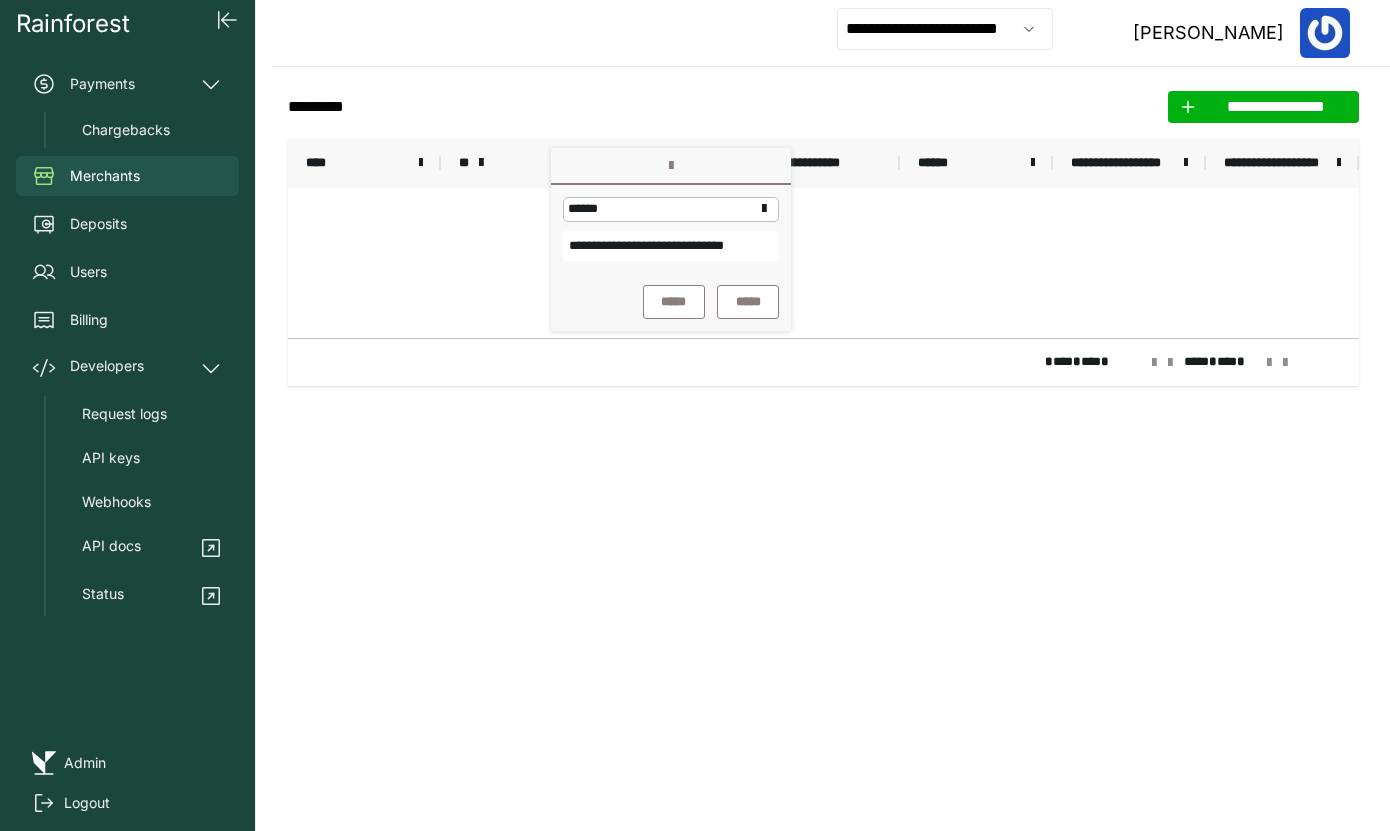 scroll, scrollTop: 0, scrollLeft: 42, axis: horizontal 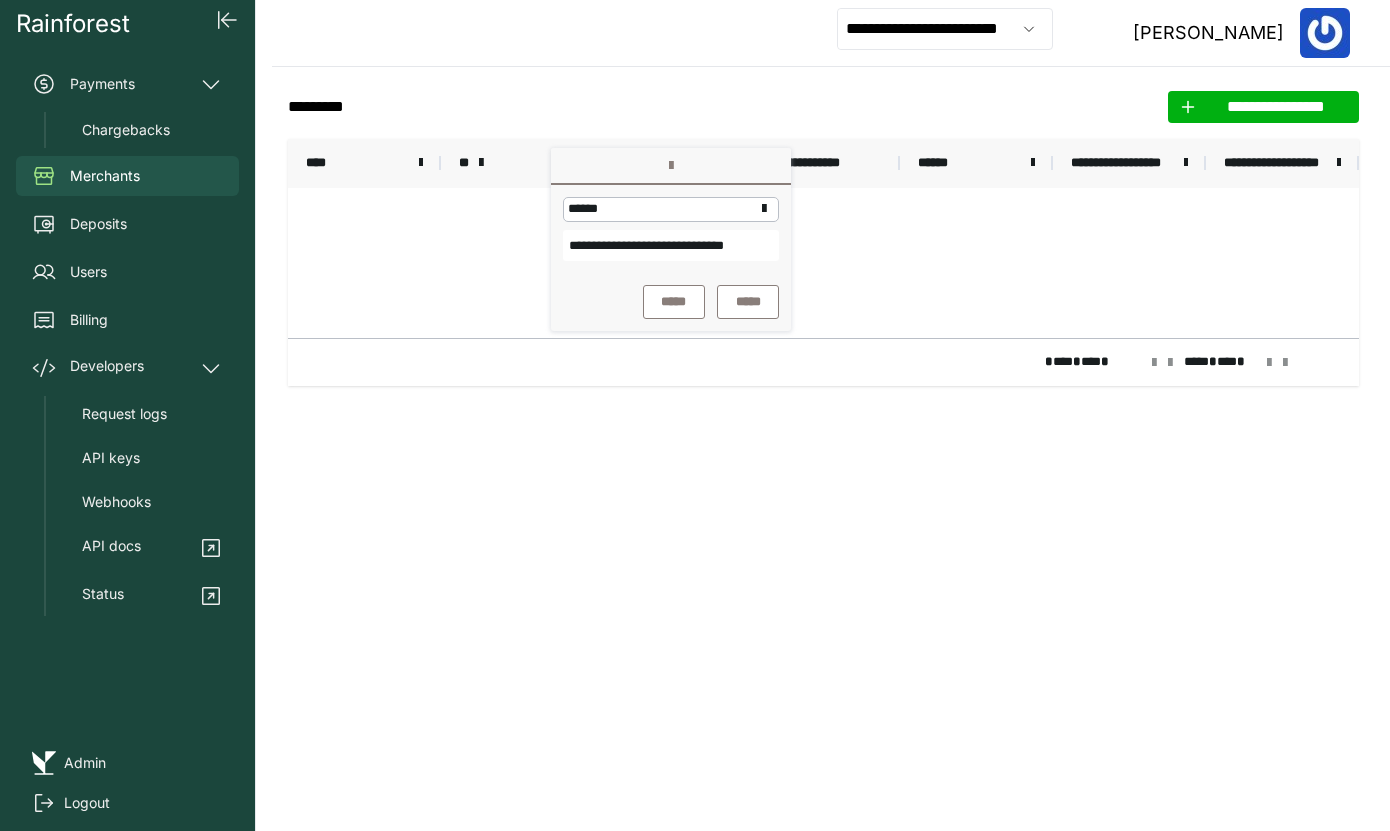 click on "**********" at bounding box center [671, 245] 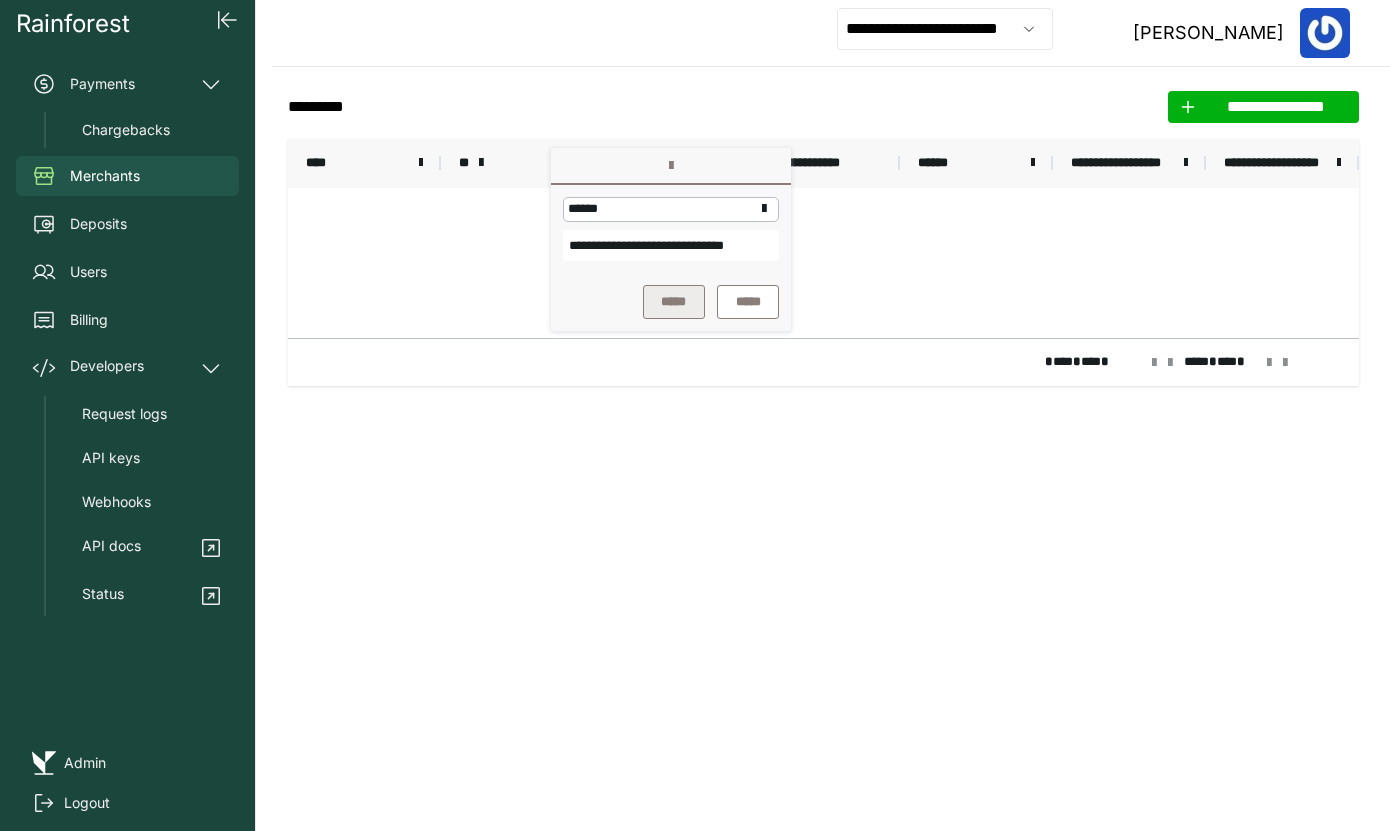 type on "**********" 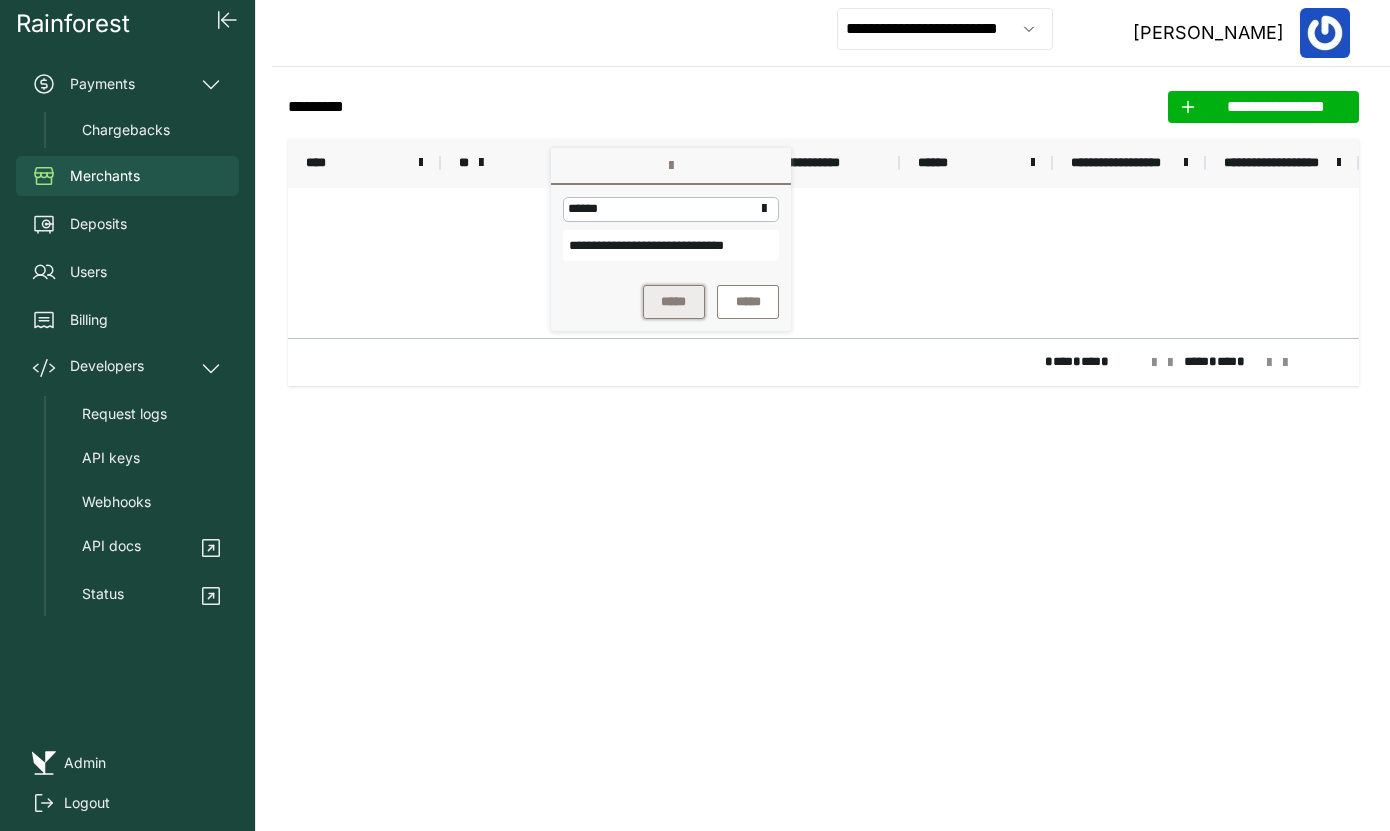 click on "*****" at bounding box center (674, 302) 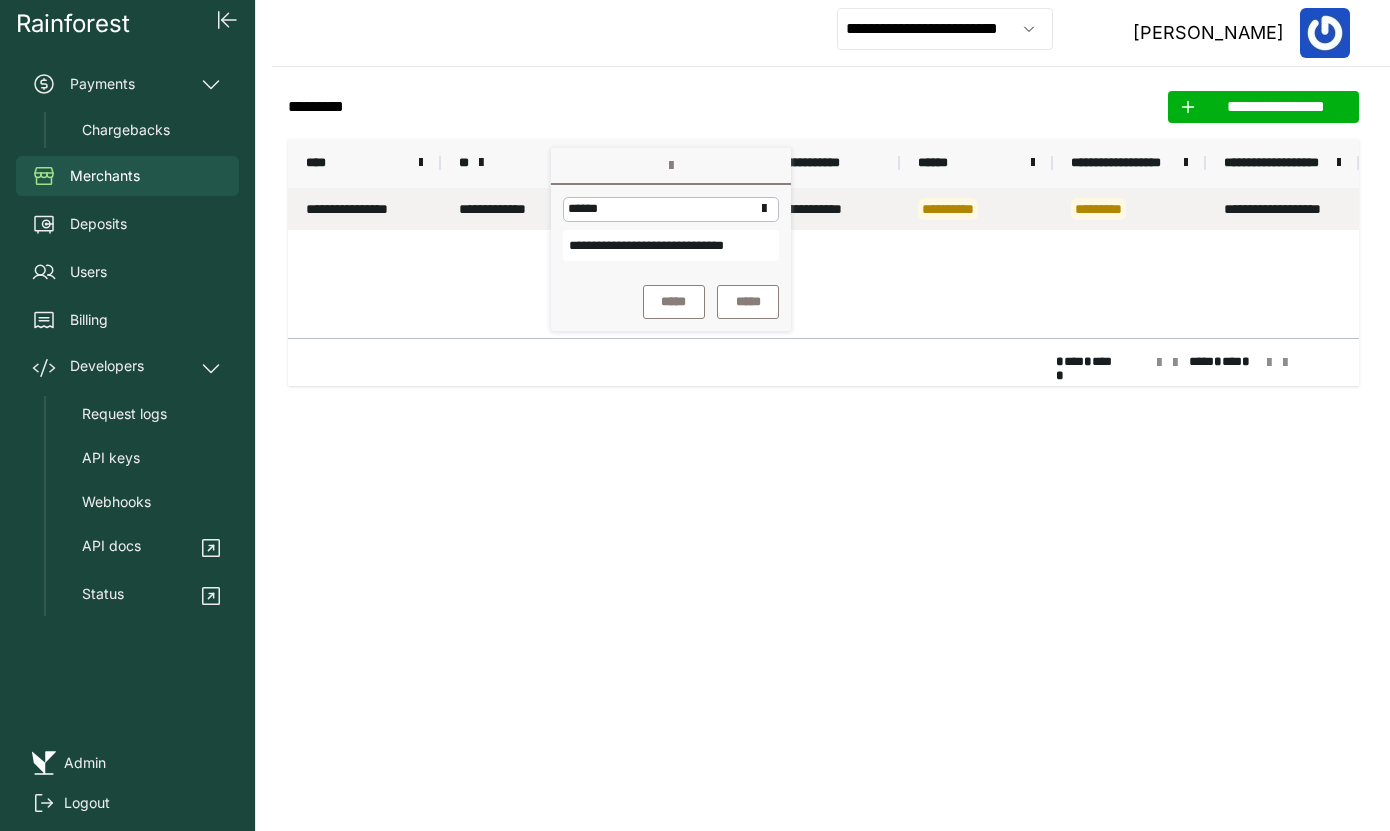 click on "**********" at bounding box center [823, 209] 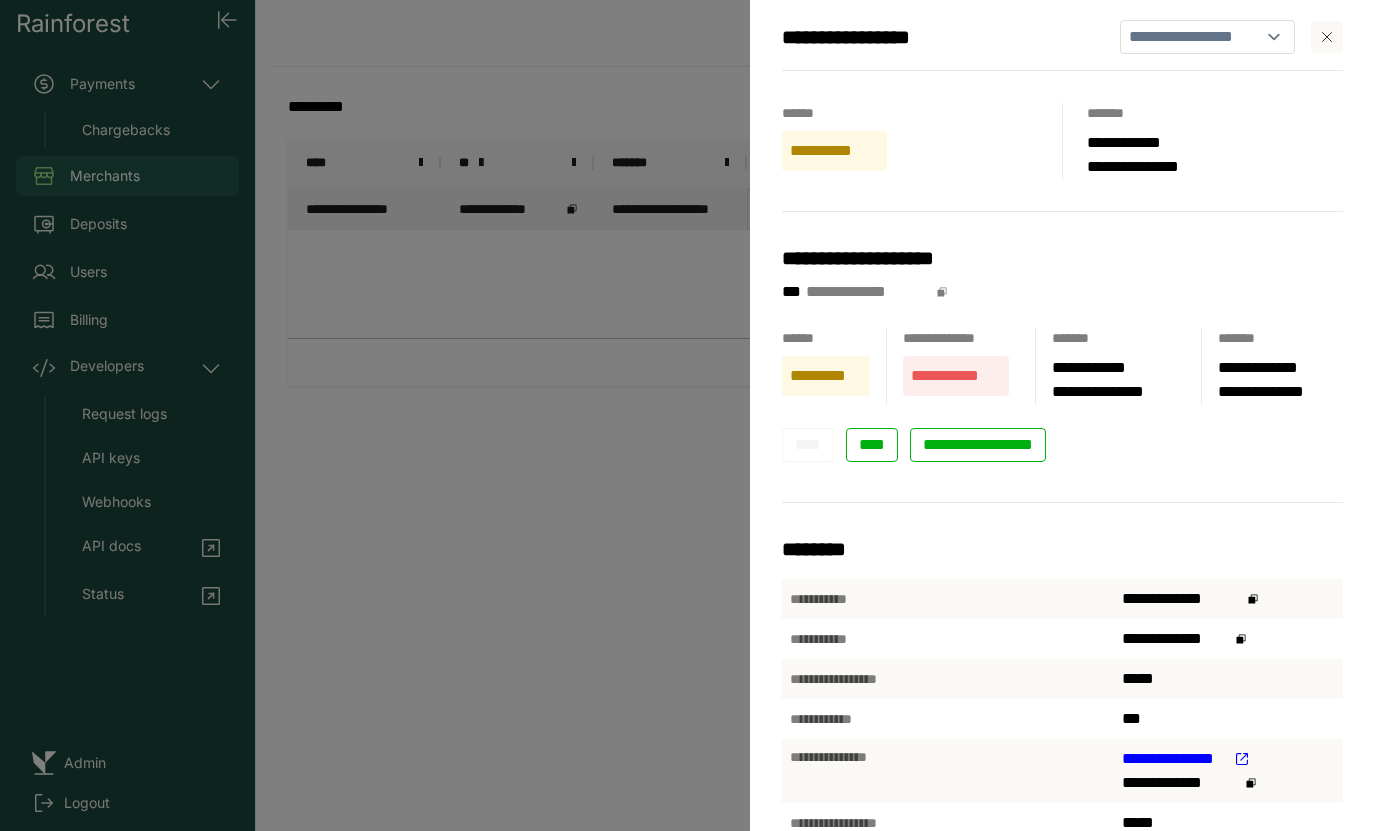 scroll, scrollTop: 25, scrollLeft: 0, axis: vertical 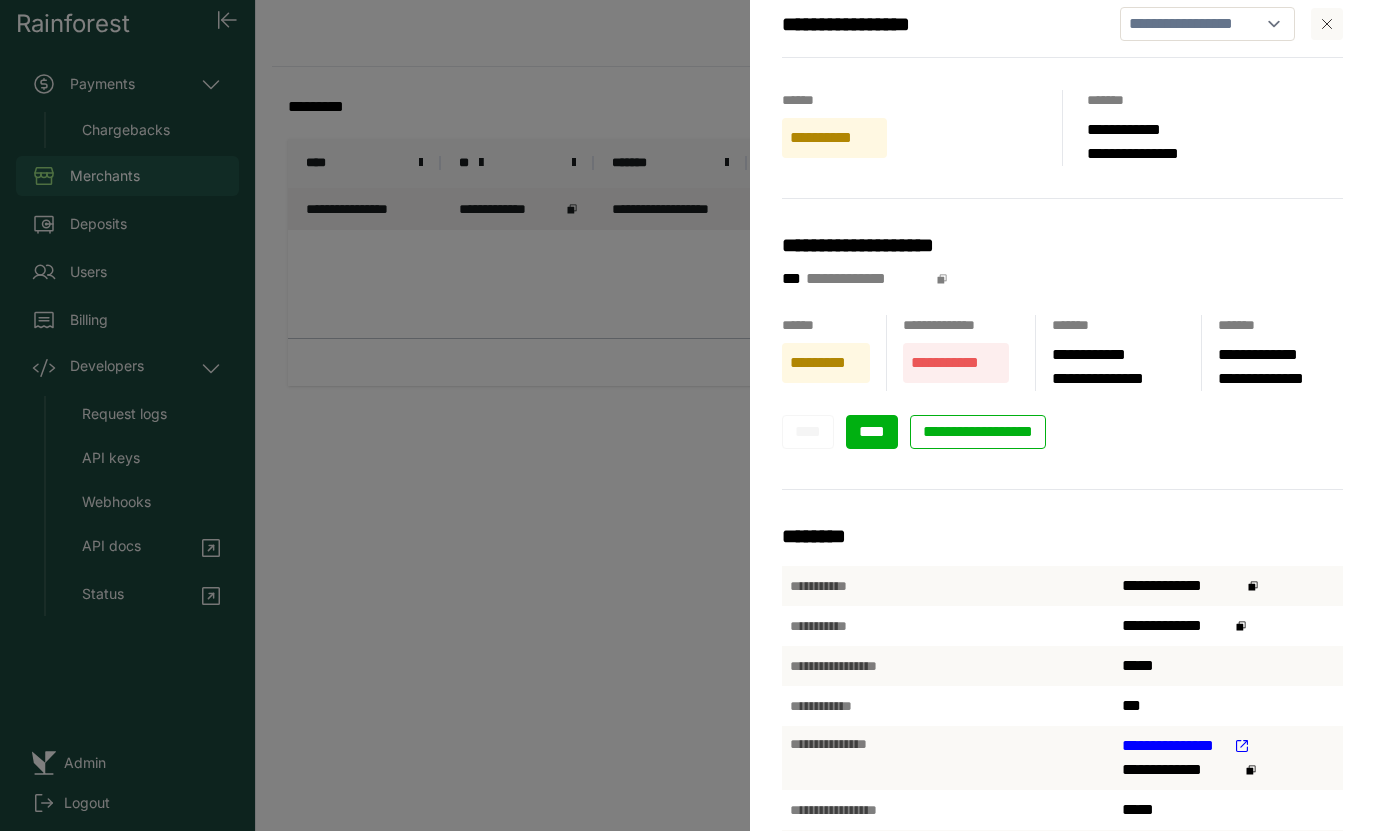 click on "****" at bounding box center (872, 431) 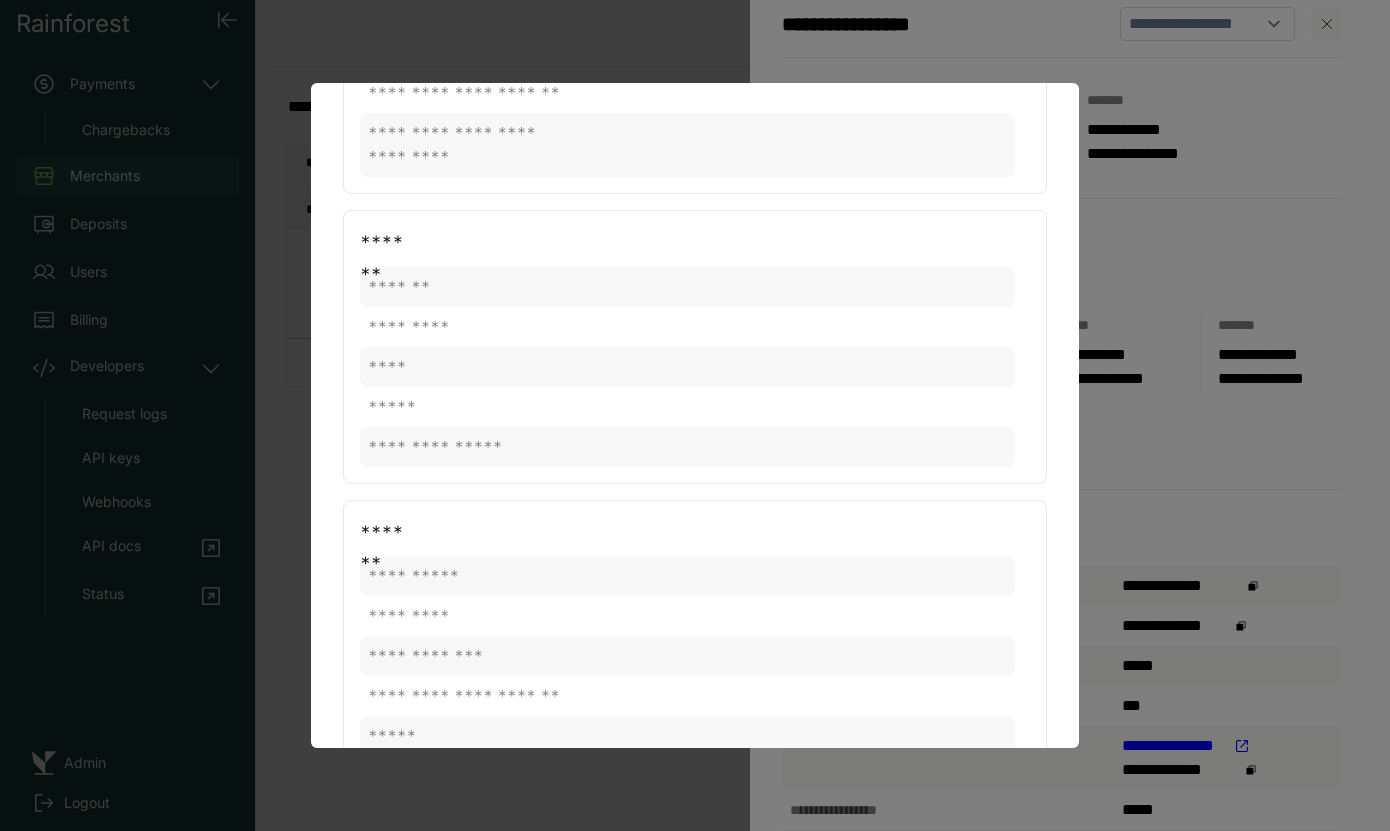 scroll, scrollTop: 1263, scrollLeft: 0, axis: vertical 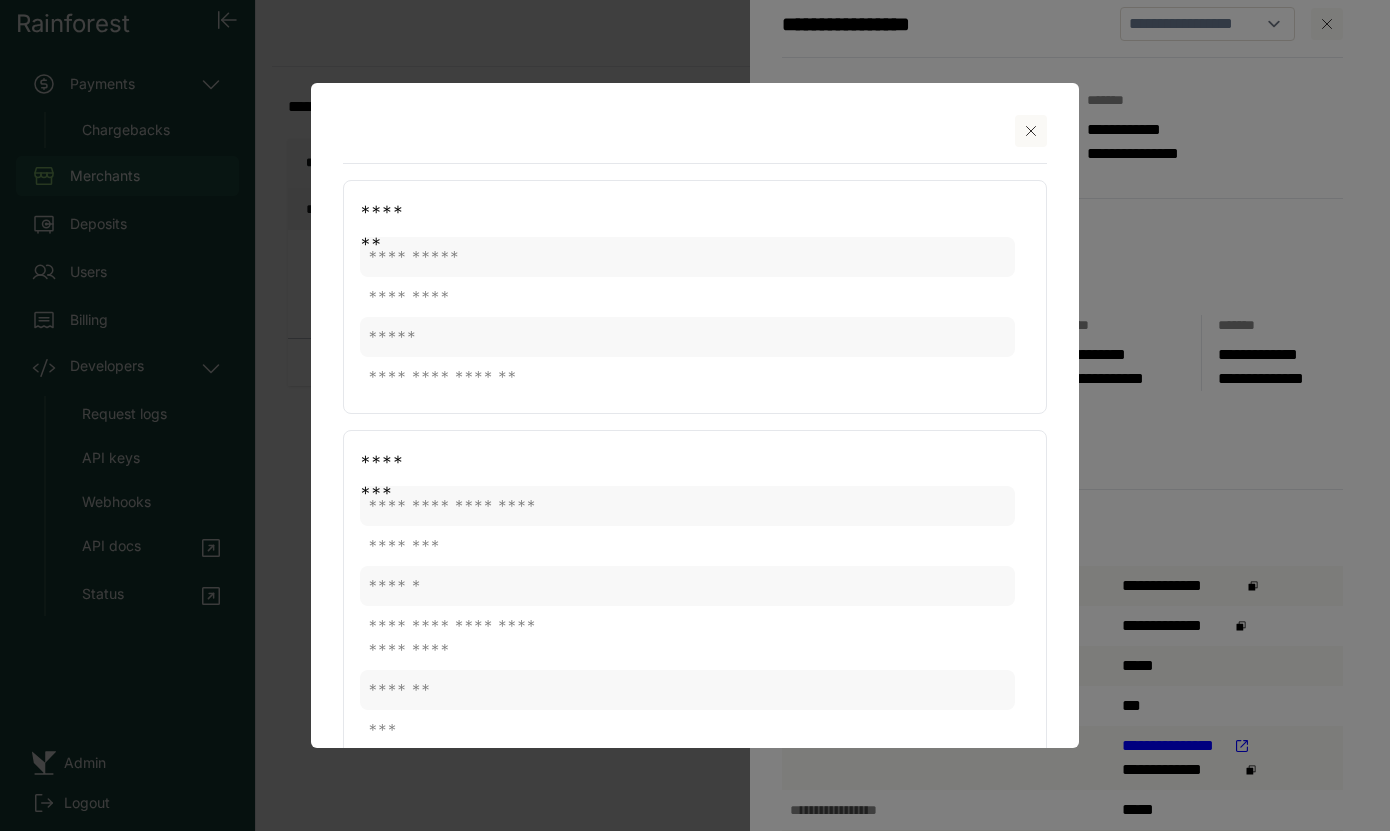 click 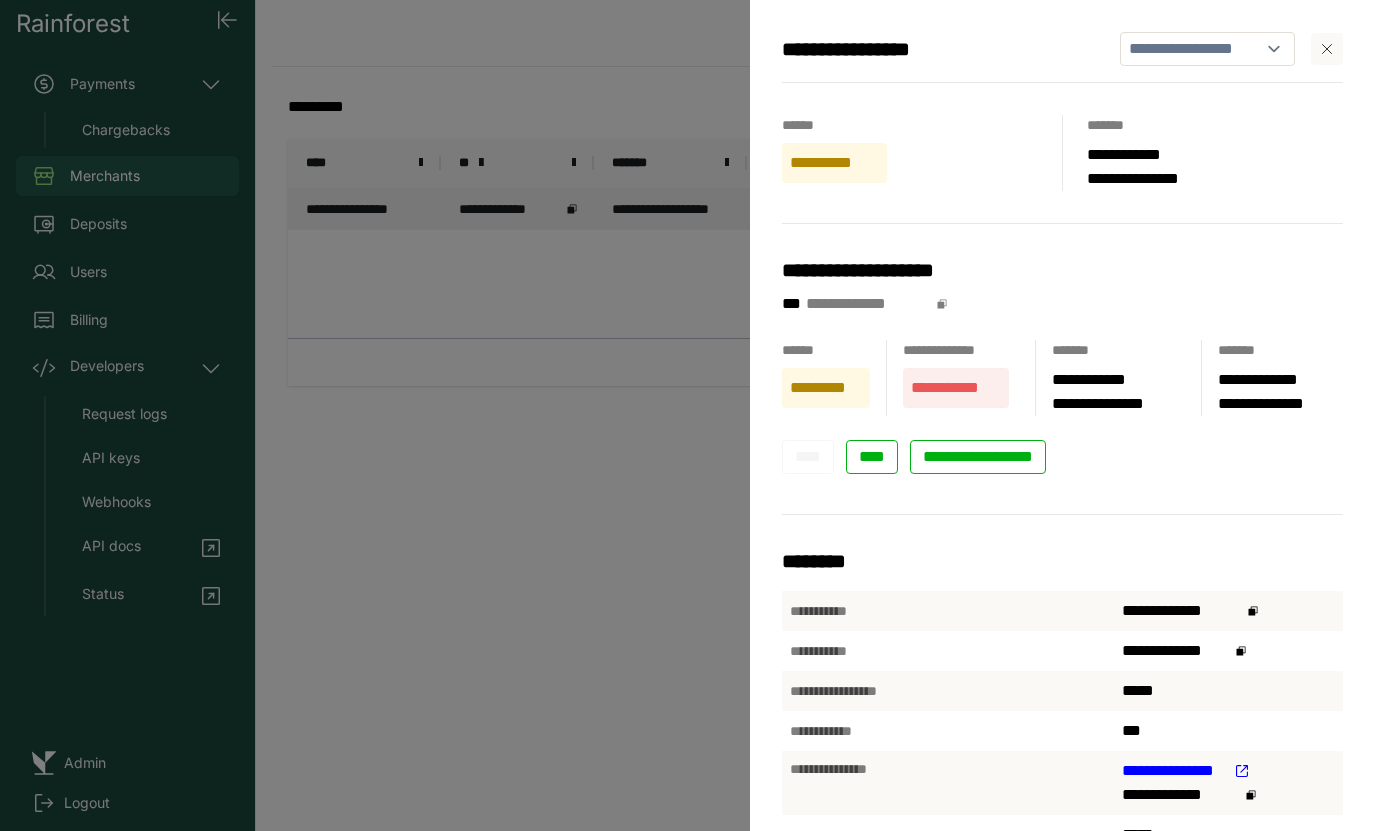 click 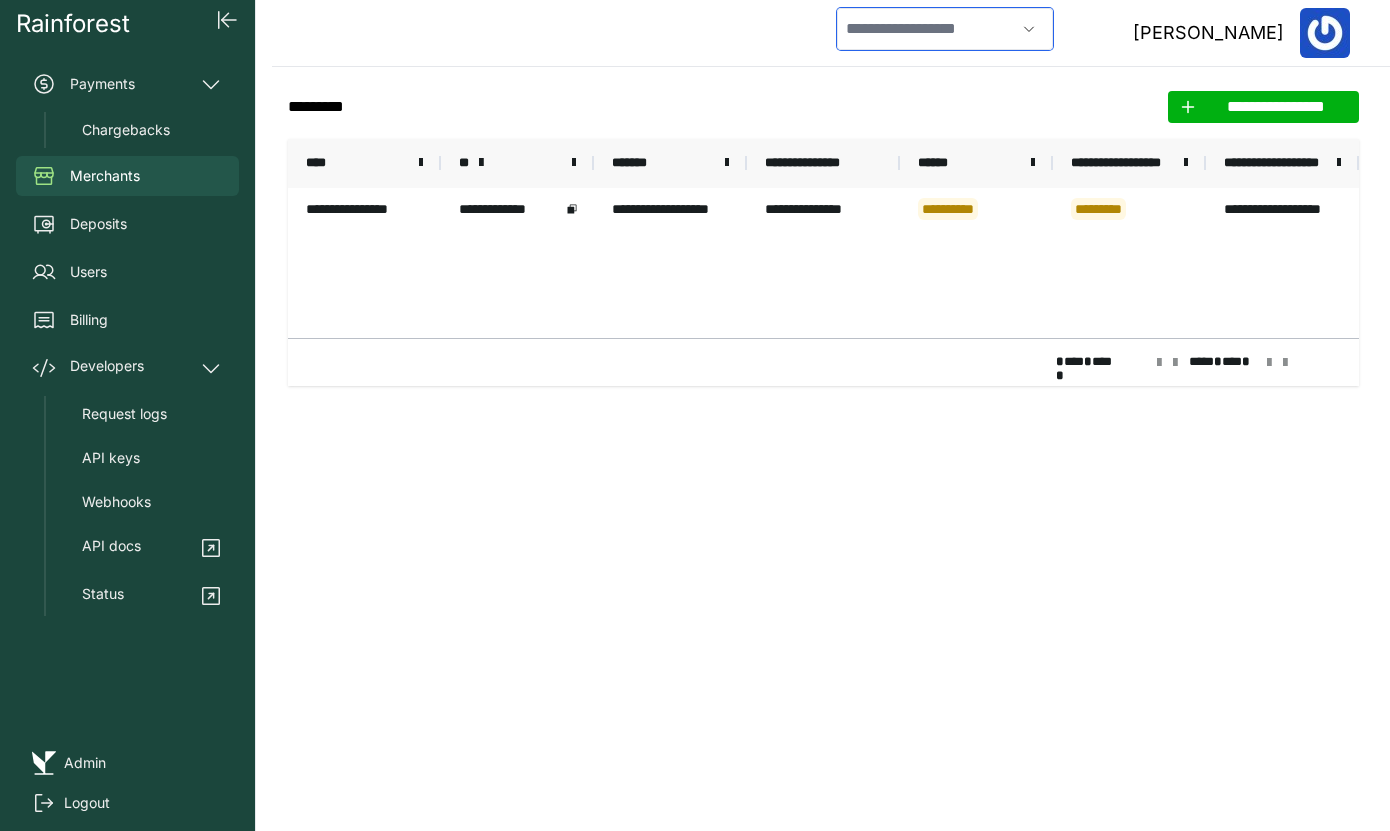 click at bounding box center [926, 29] 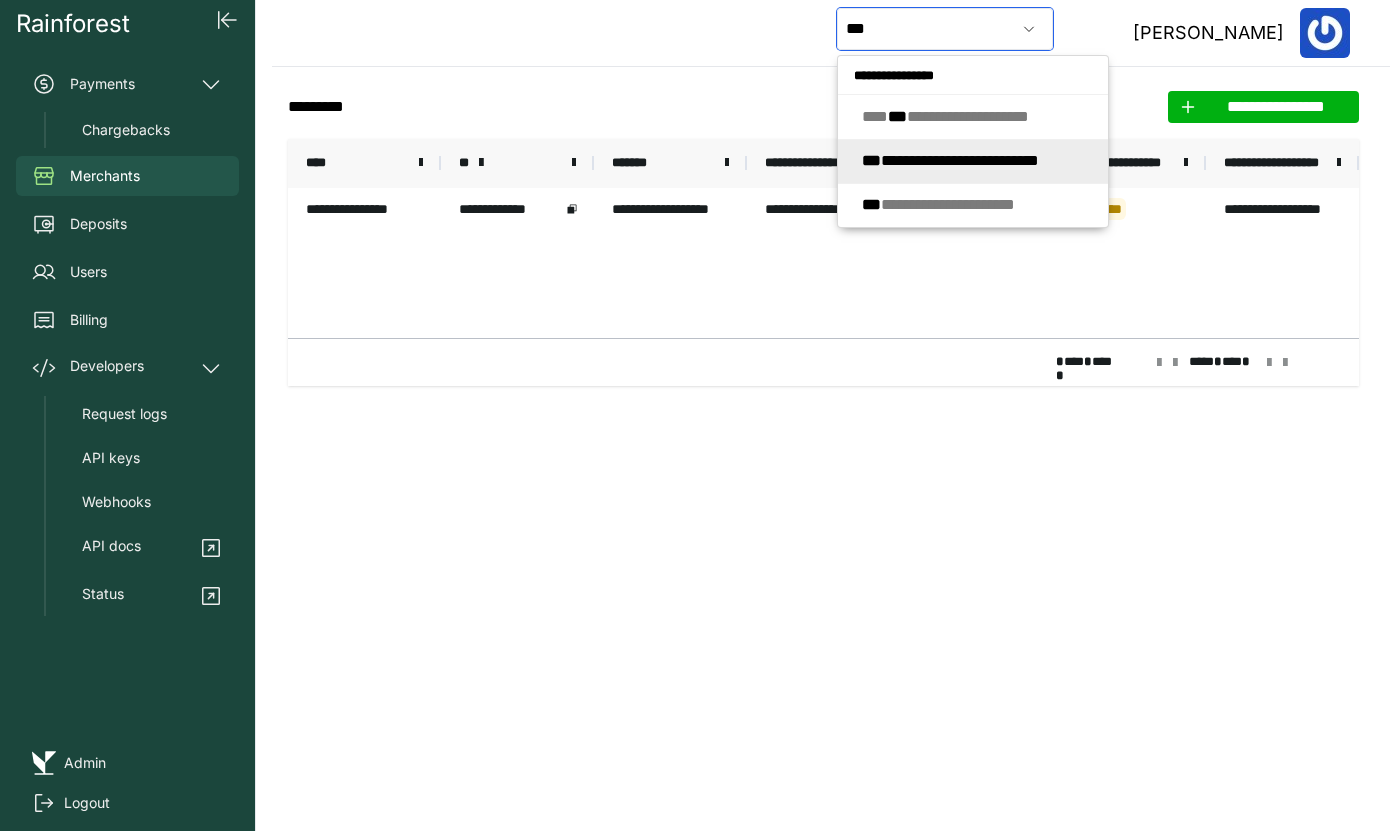 click on "**********" at bounding box center [950, 160] 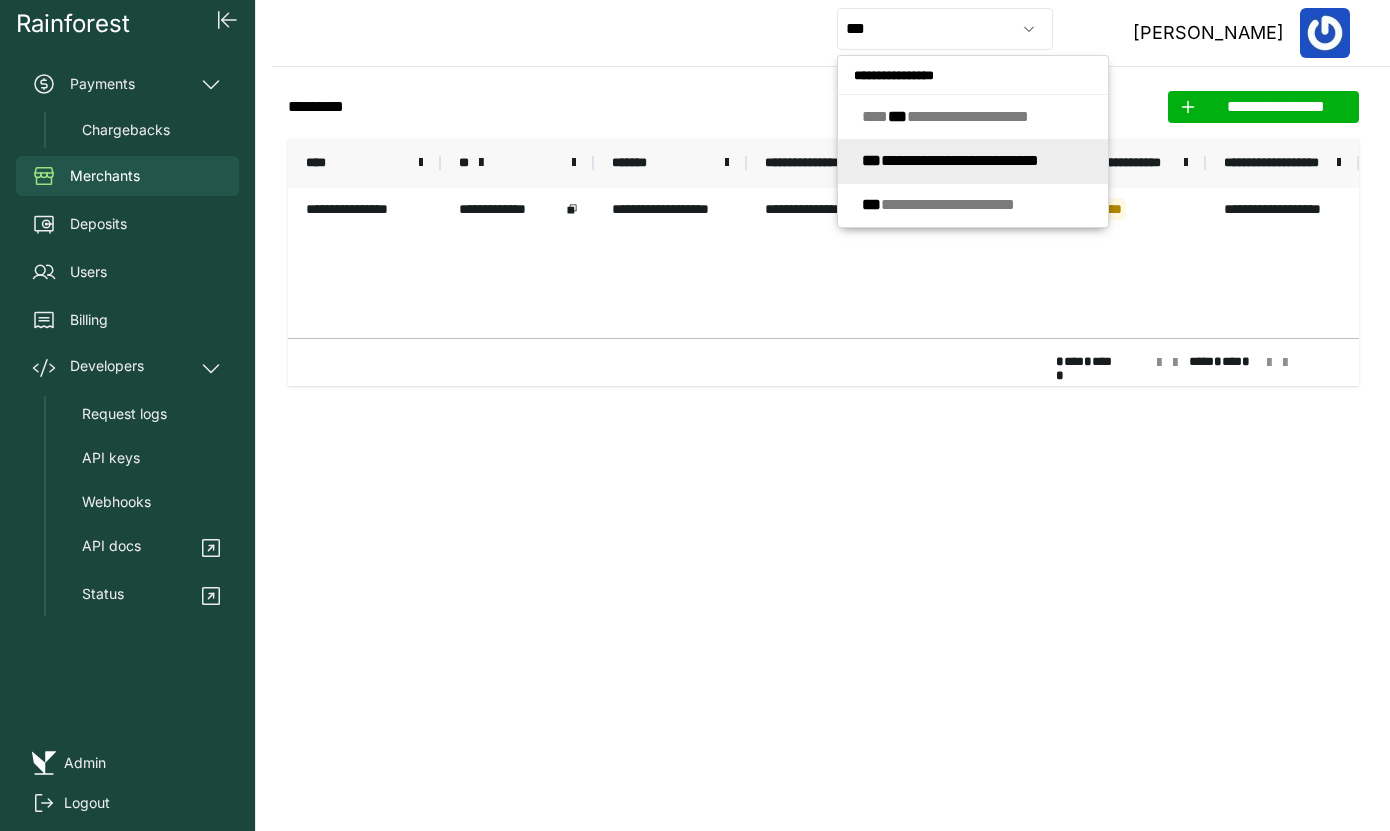 type on "**********" 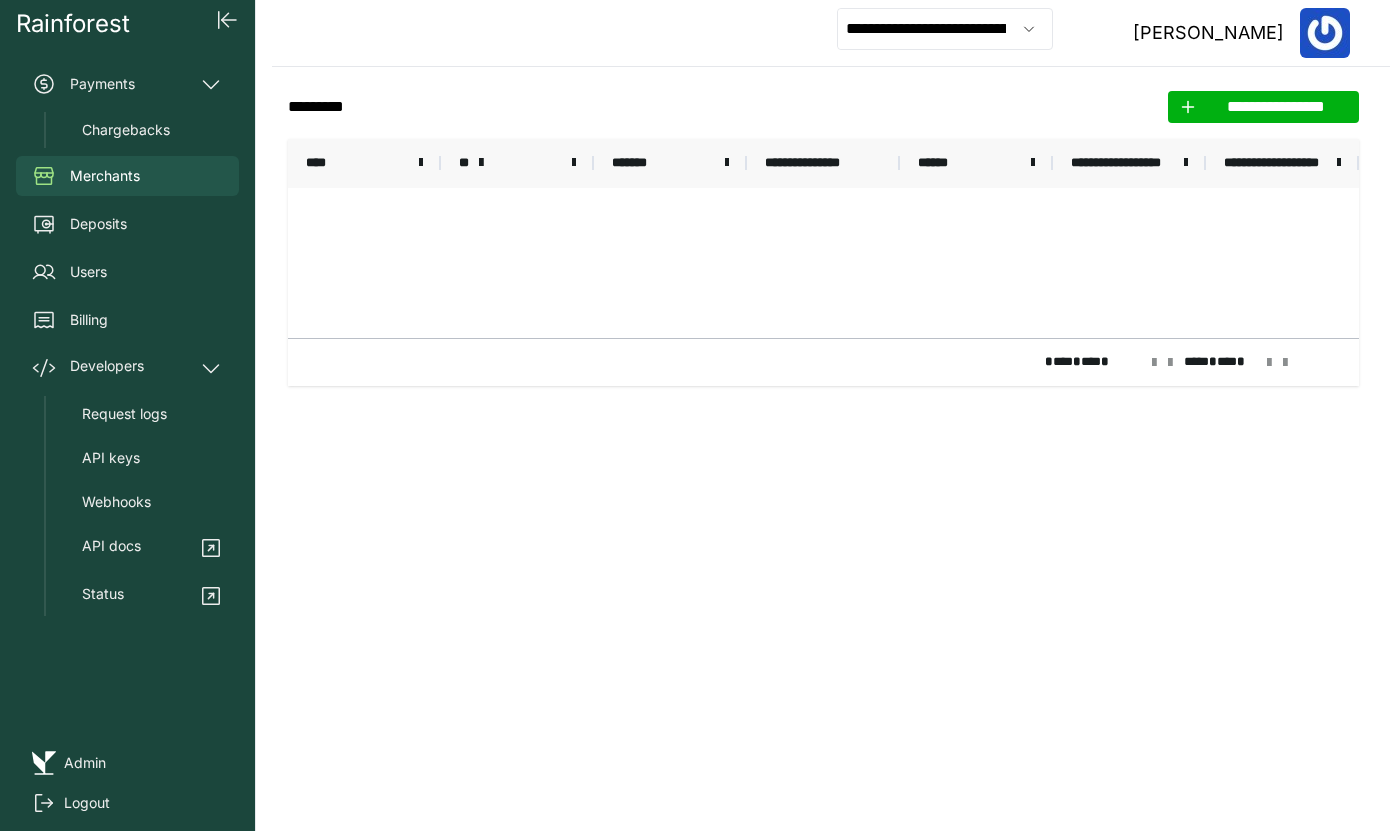 click on "**" at bounding box center (517, 163) 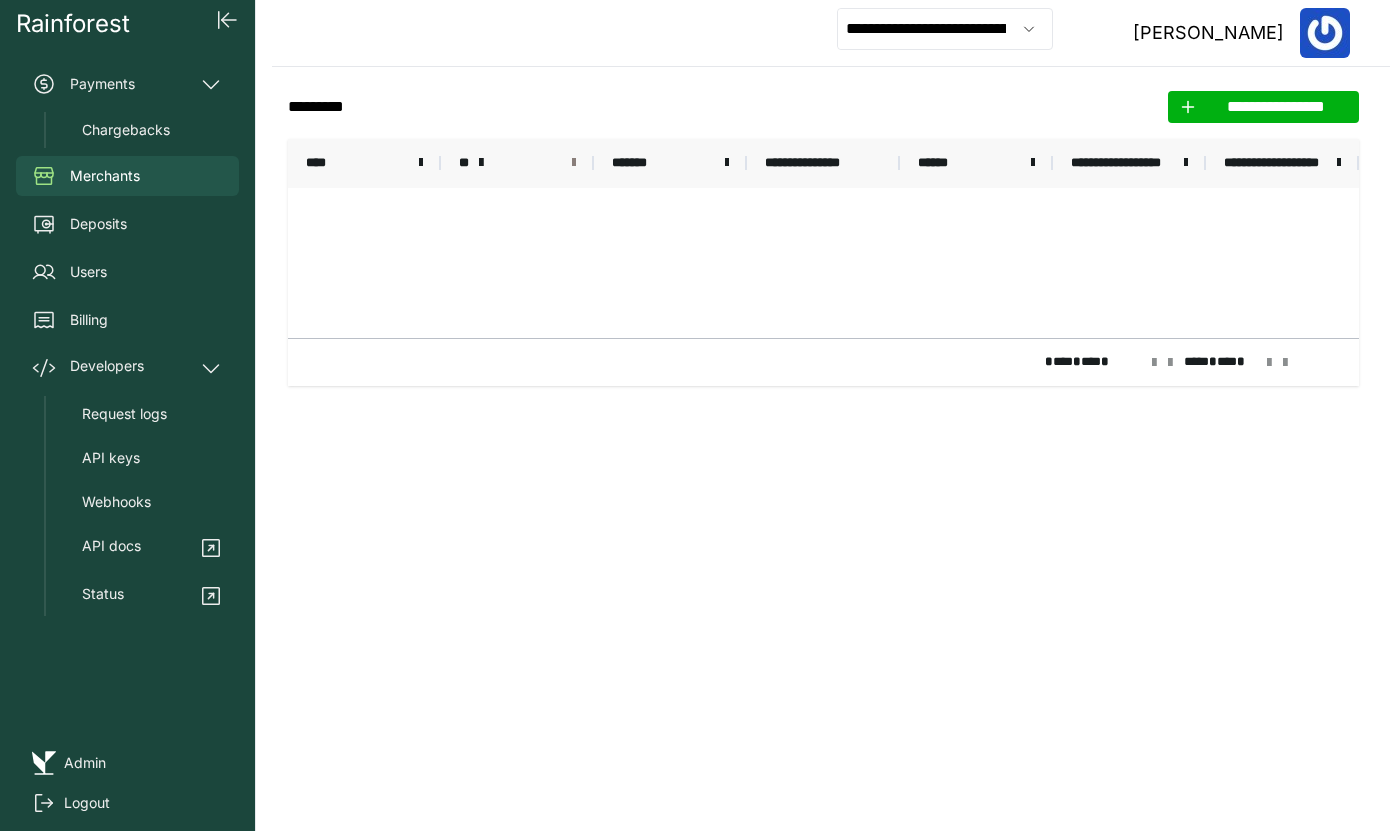 click at bounding box center (574, 163) 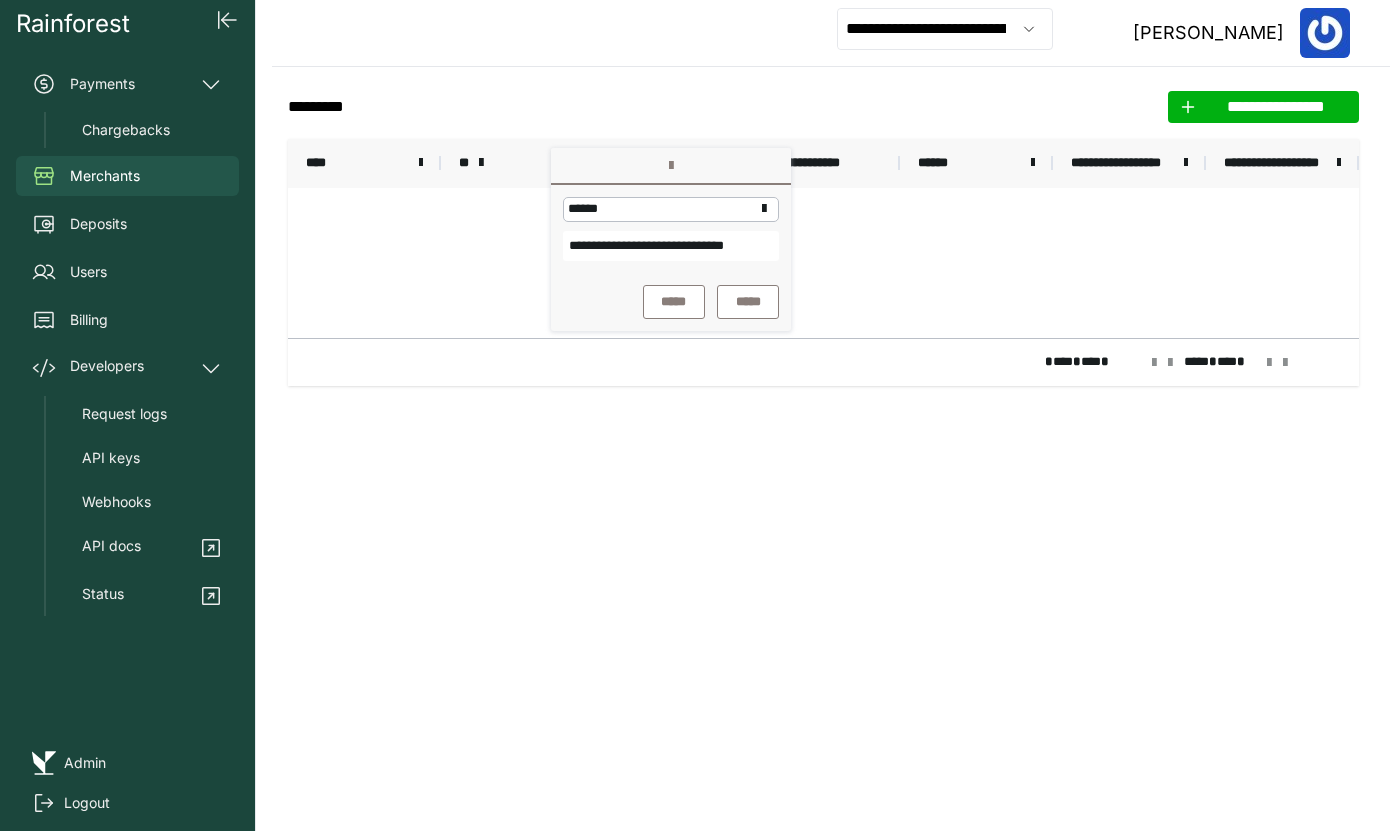 scroll, scrollTop: 0, scrollLeft: 39, axis: horizontal 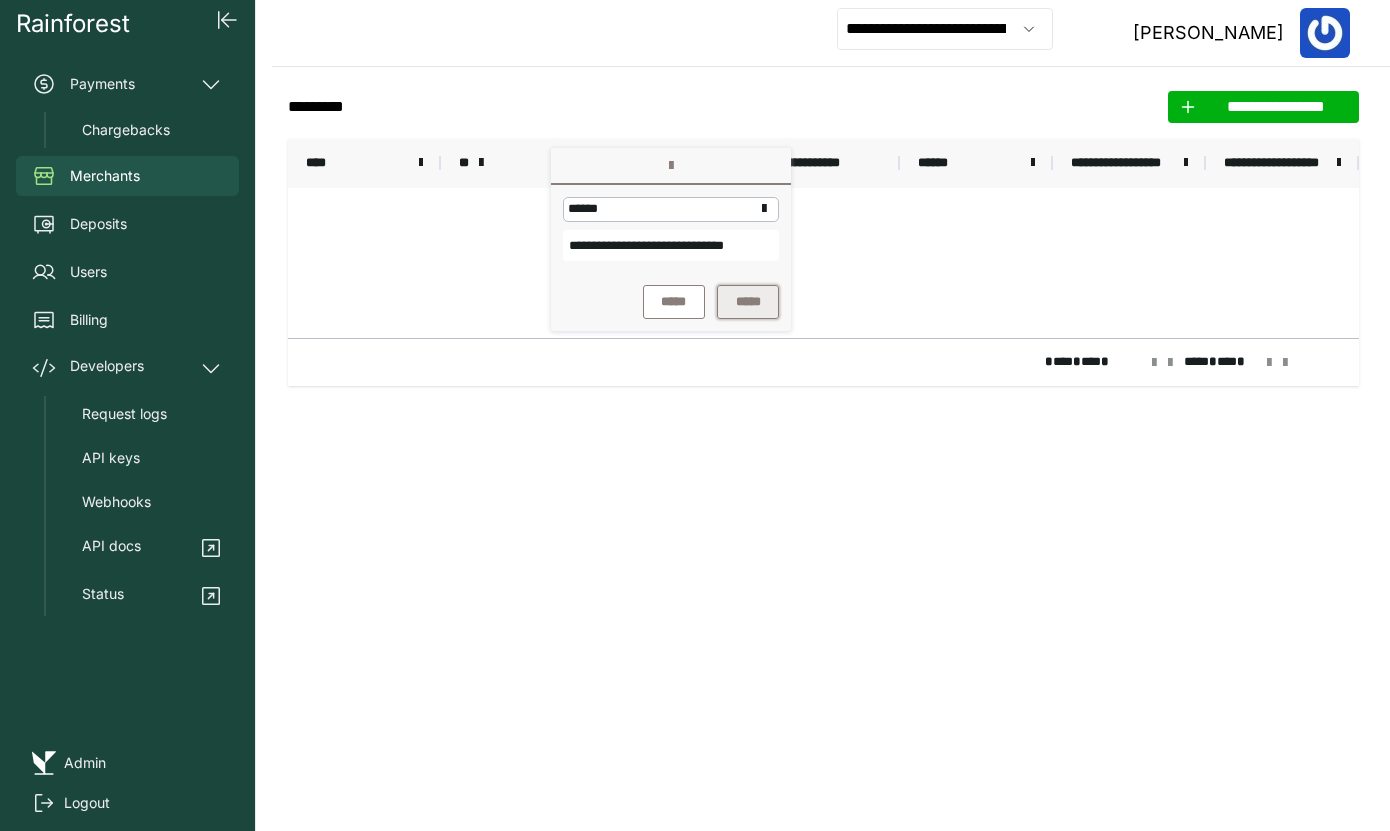click on "*****" at bounding box center (748, 302) 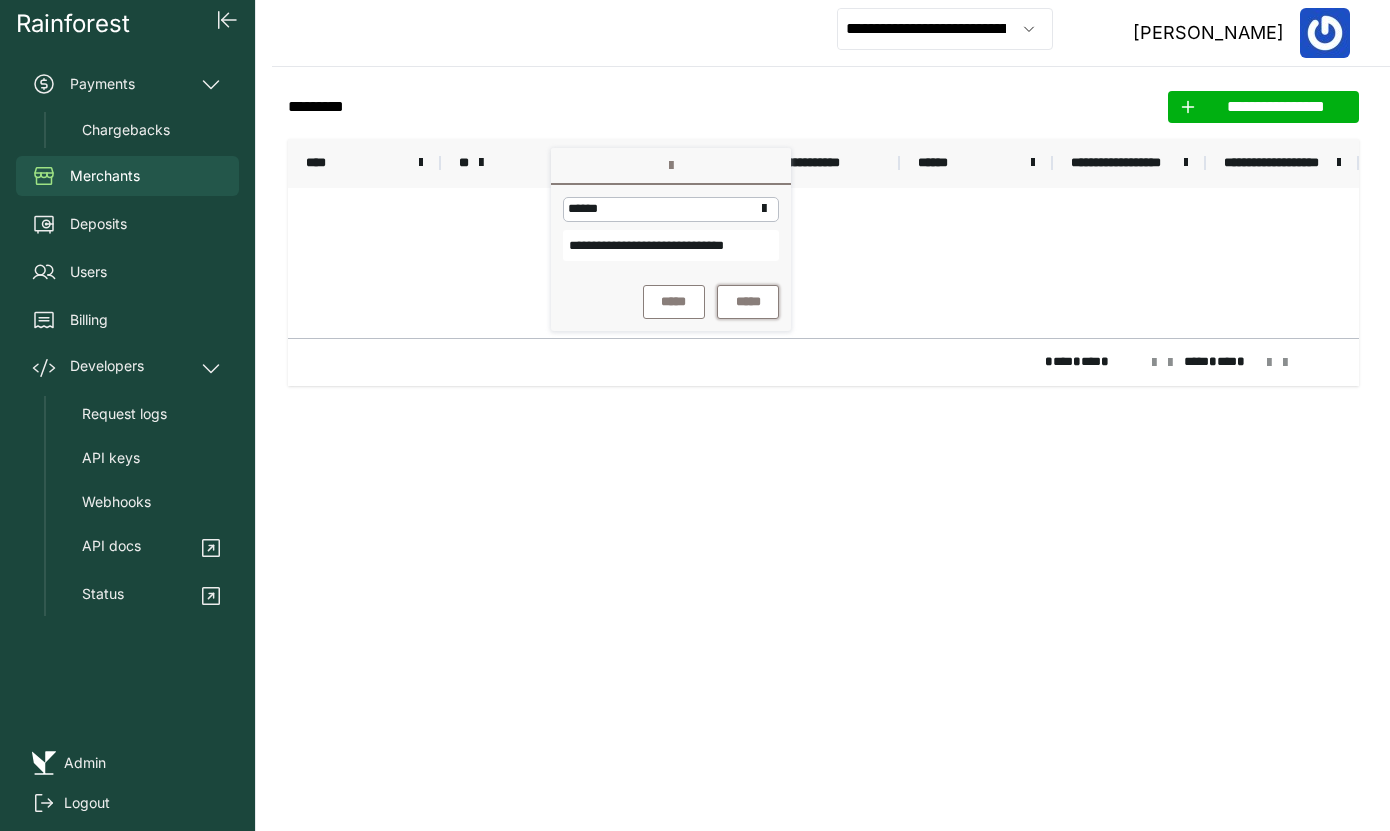type 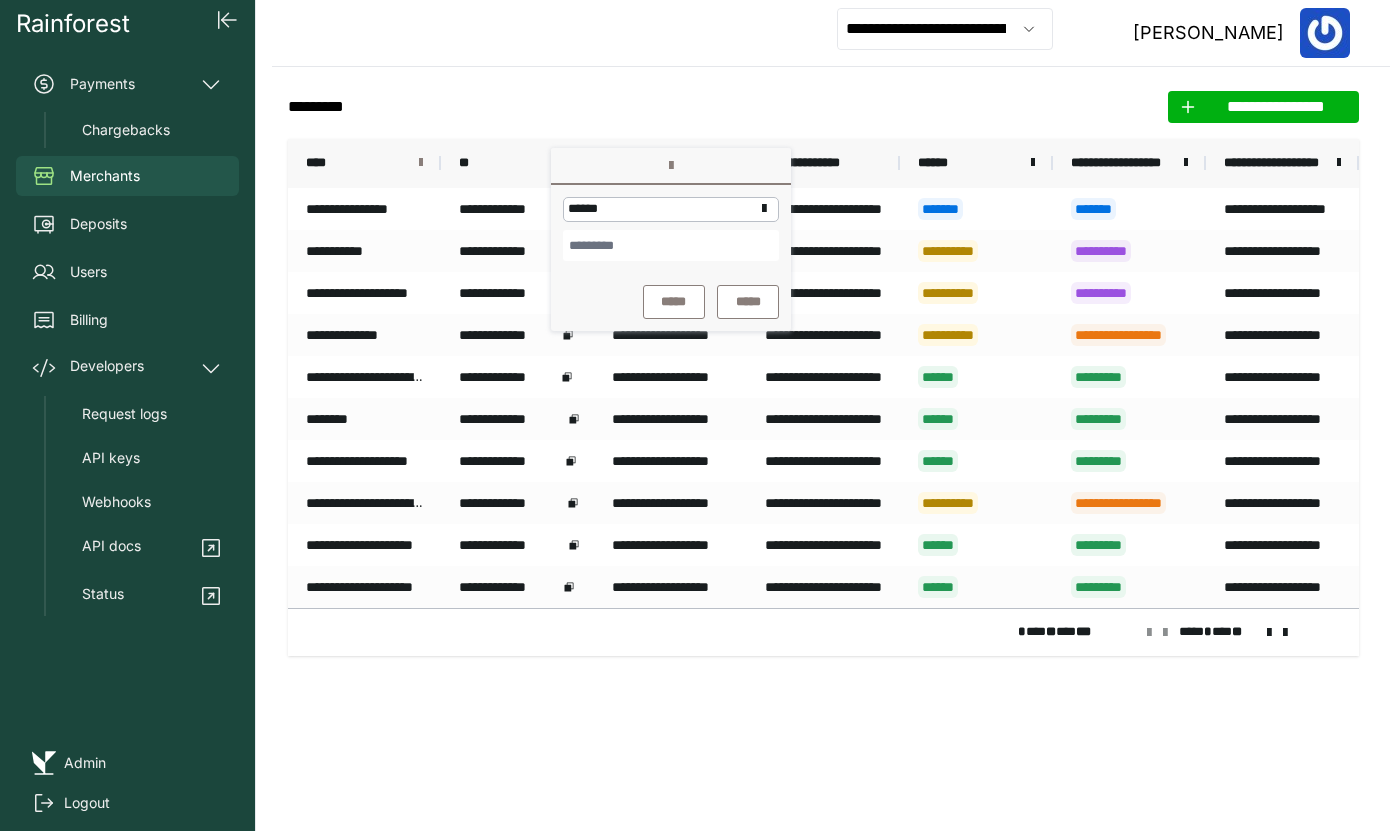click at bounding box center [421, 163] 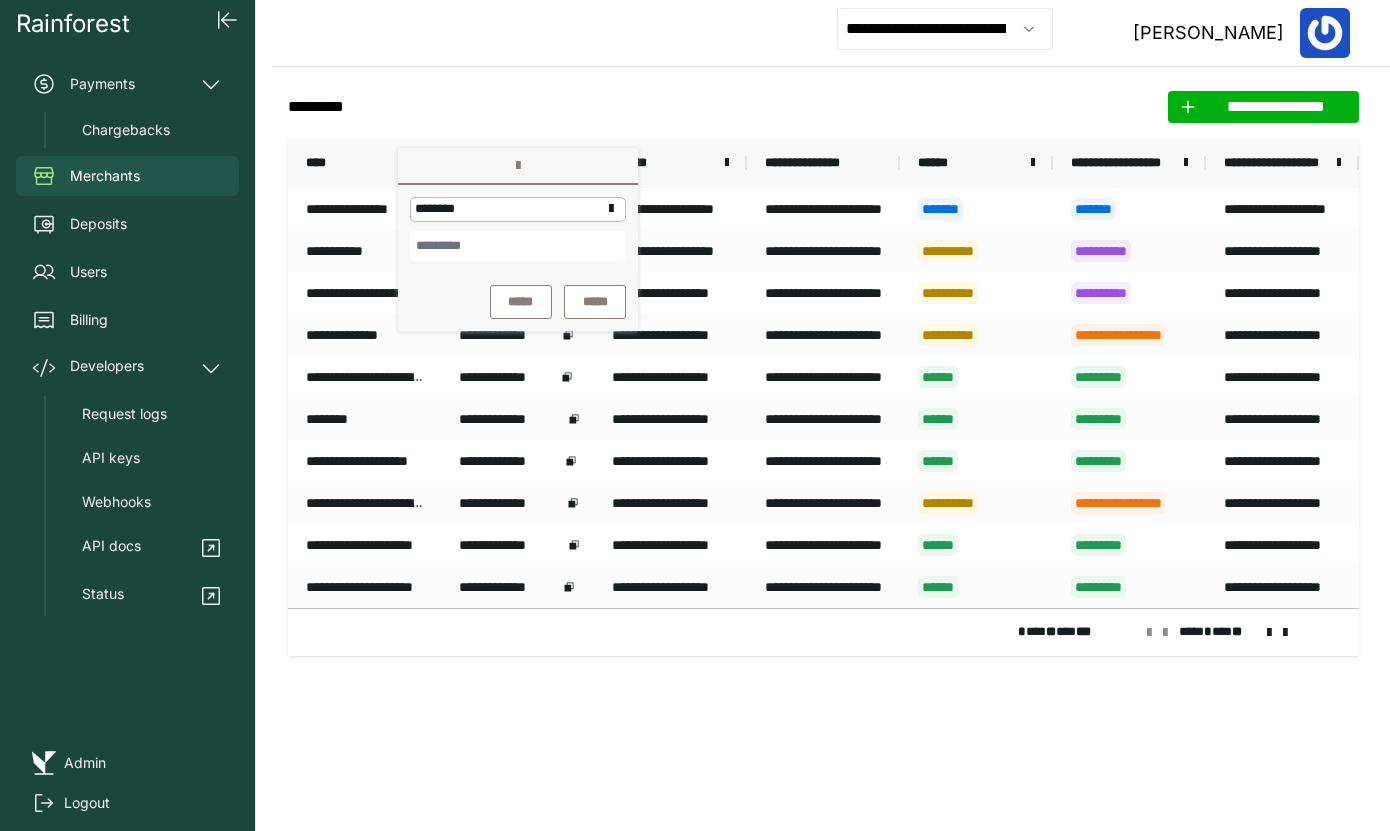 click at bounding box center (518, 246) 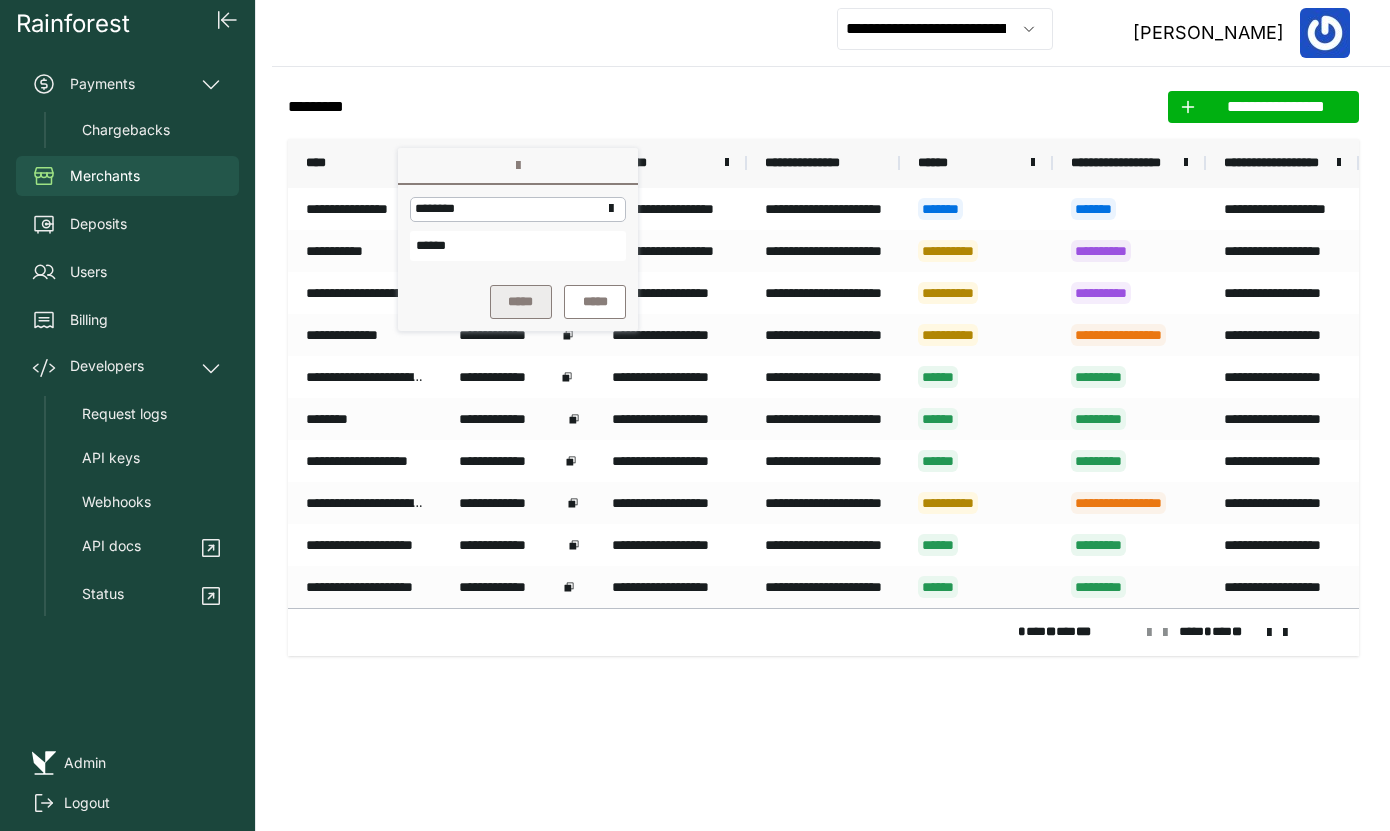 type on "******" 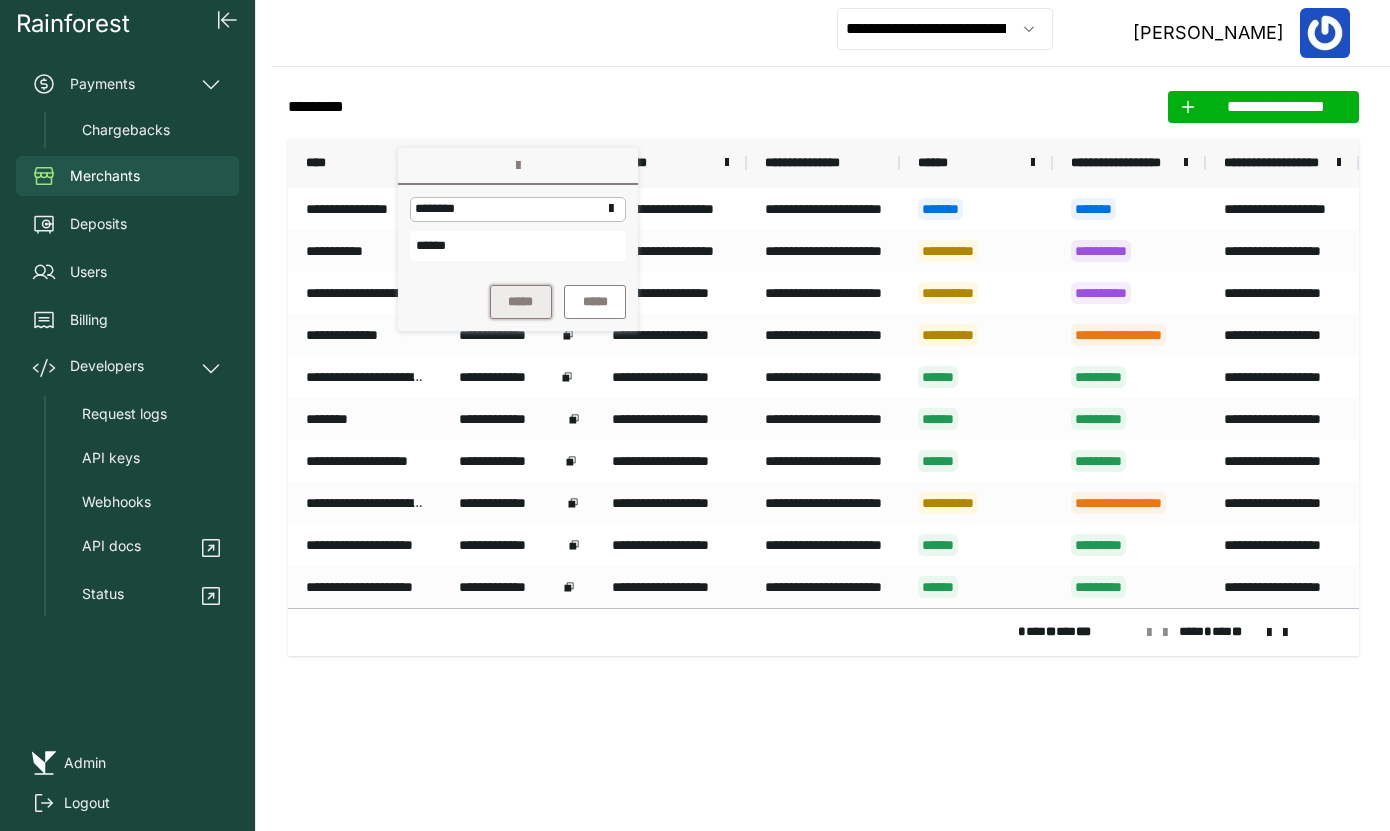 click on "*****" at bounding box center (521, 302) 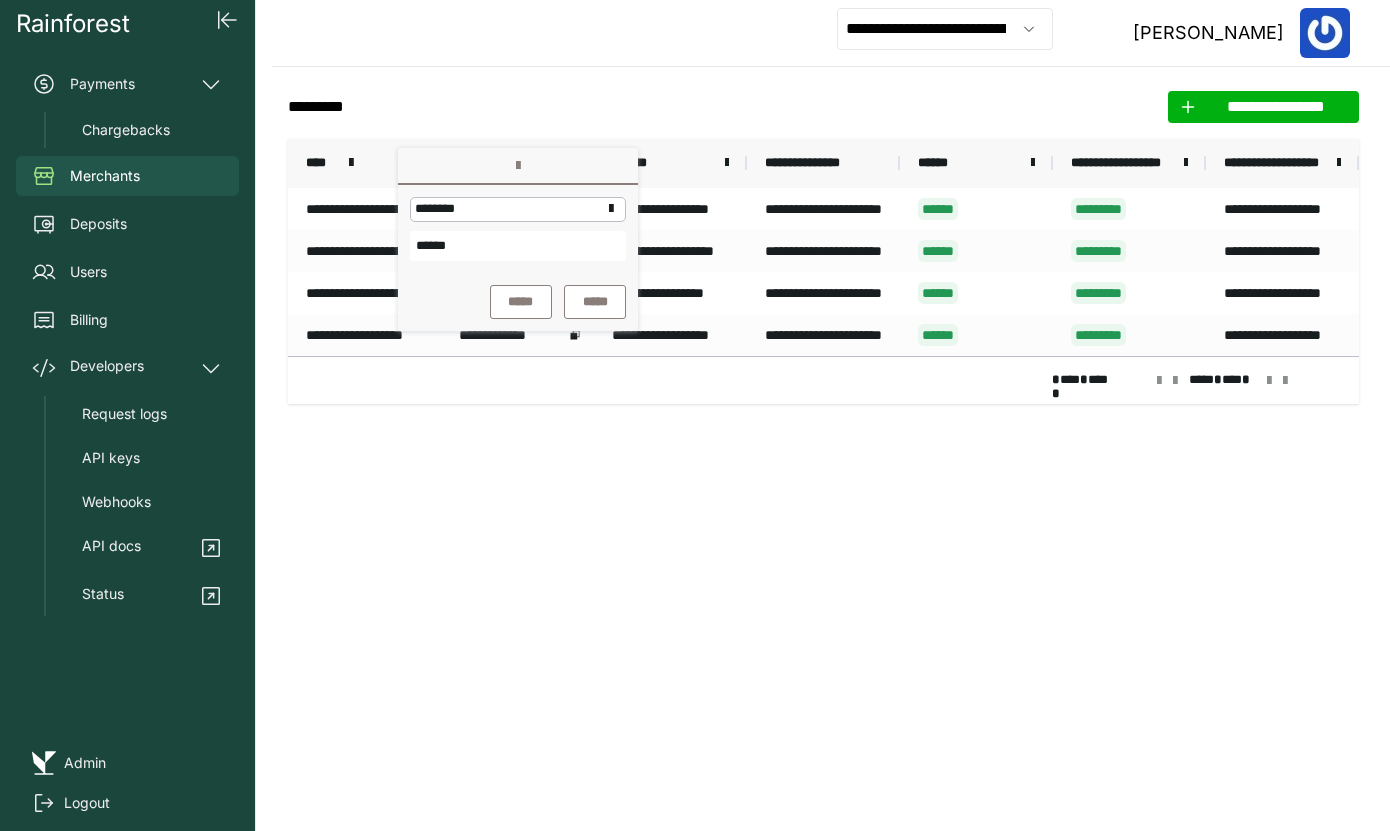 click on "**********" 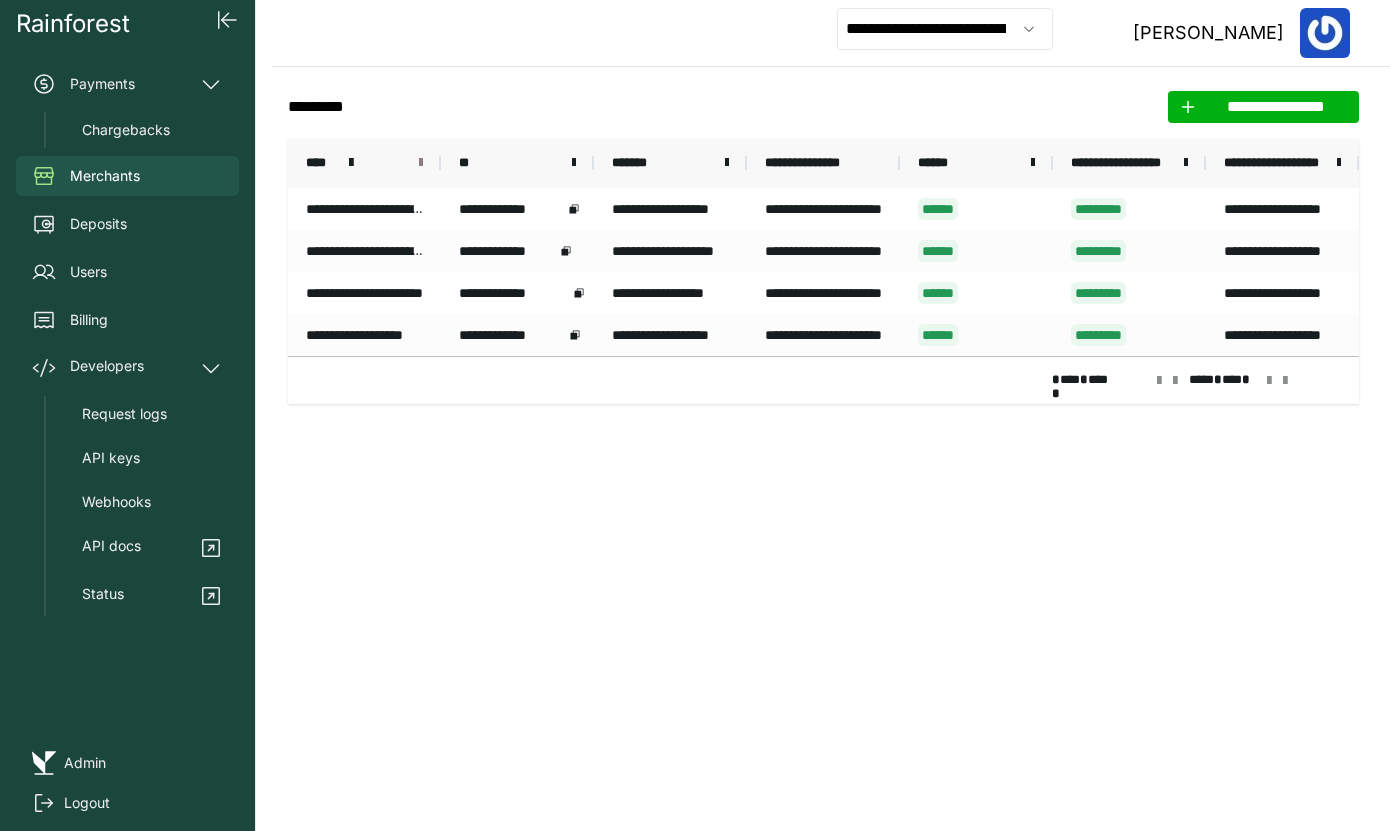 click at bounding box center [421, 163] 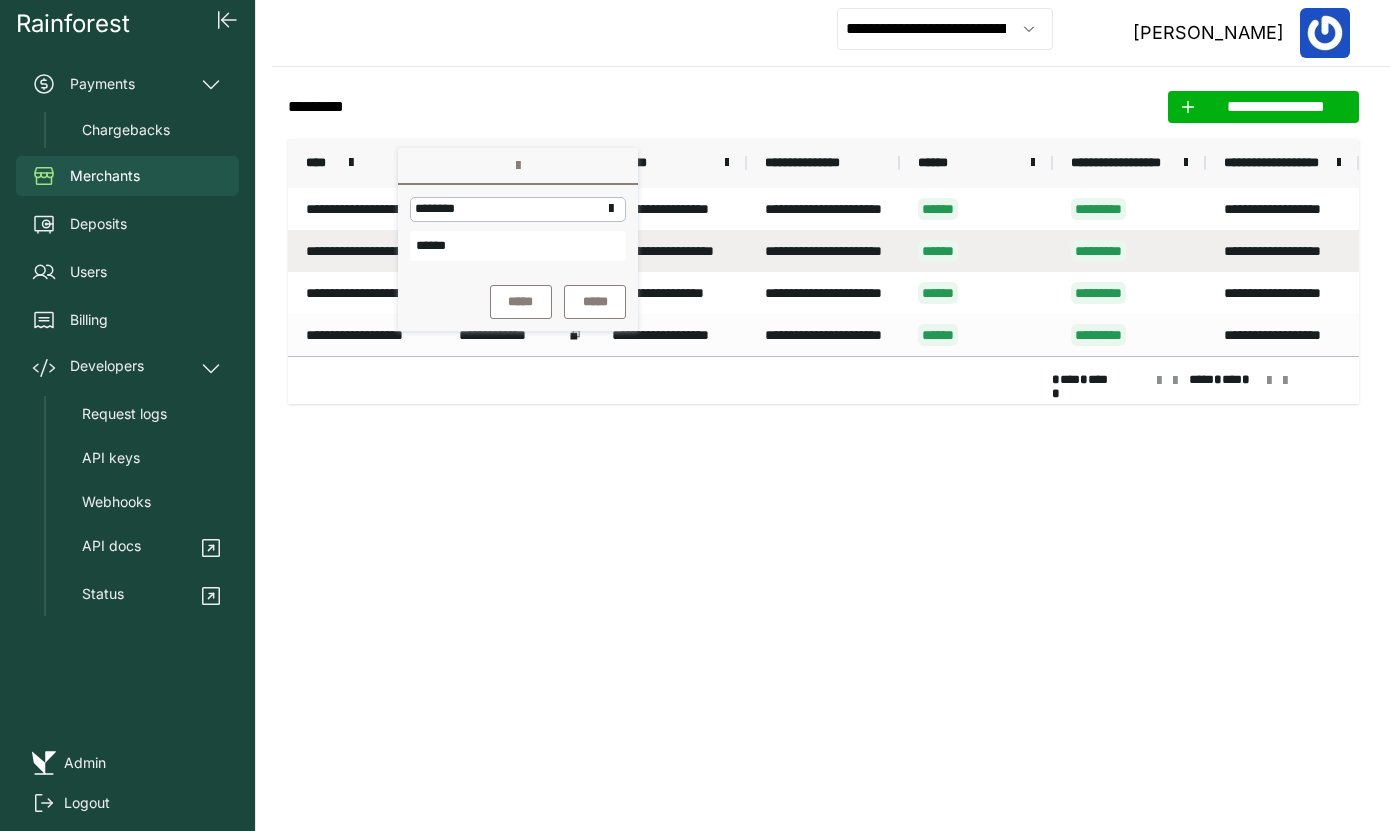 drag, startPoint x: 479, startPoint y: 244, endPoint x: 387, endPoint y: 243, distance: 92.00543 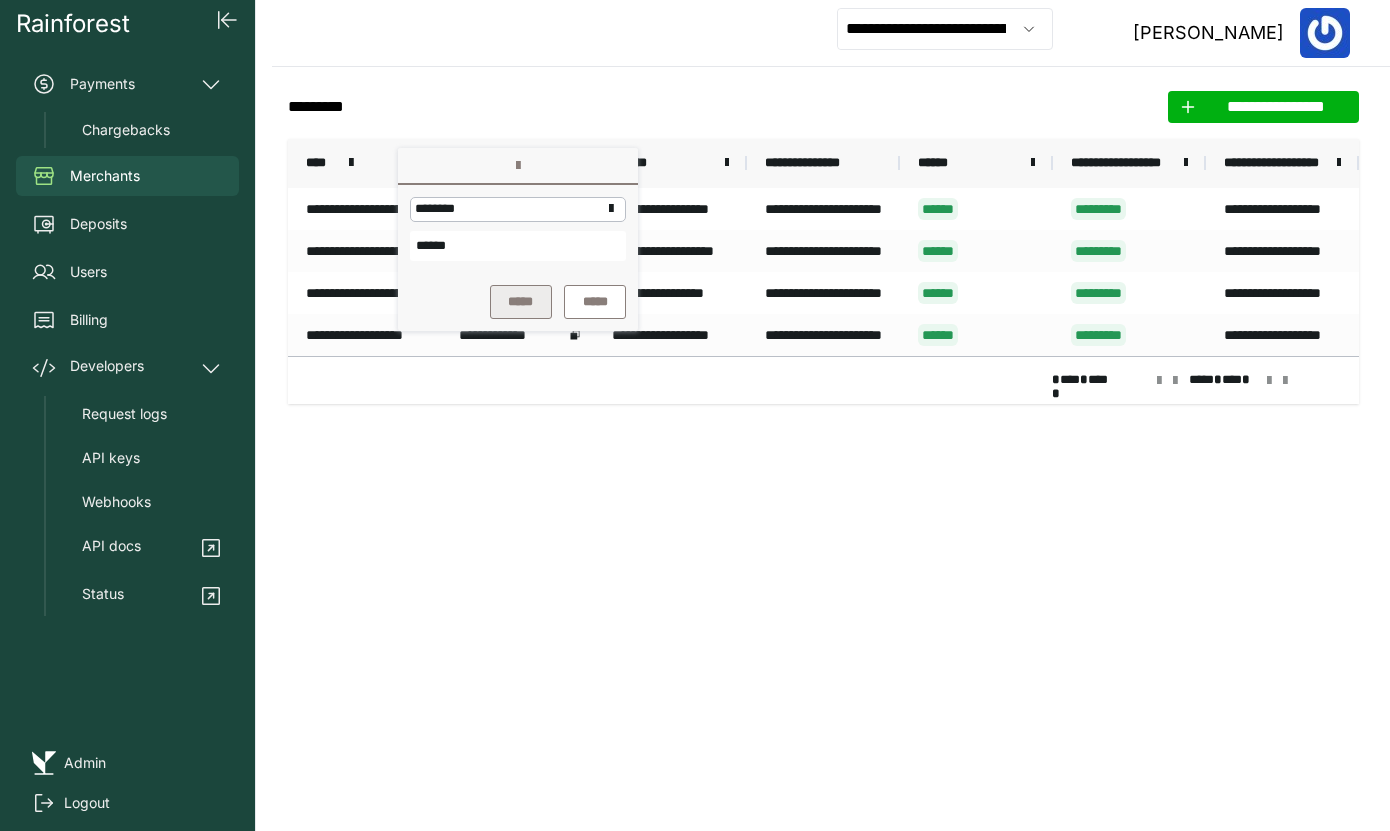 type on "******" 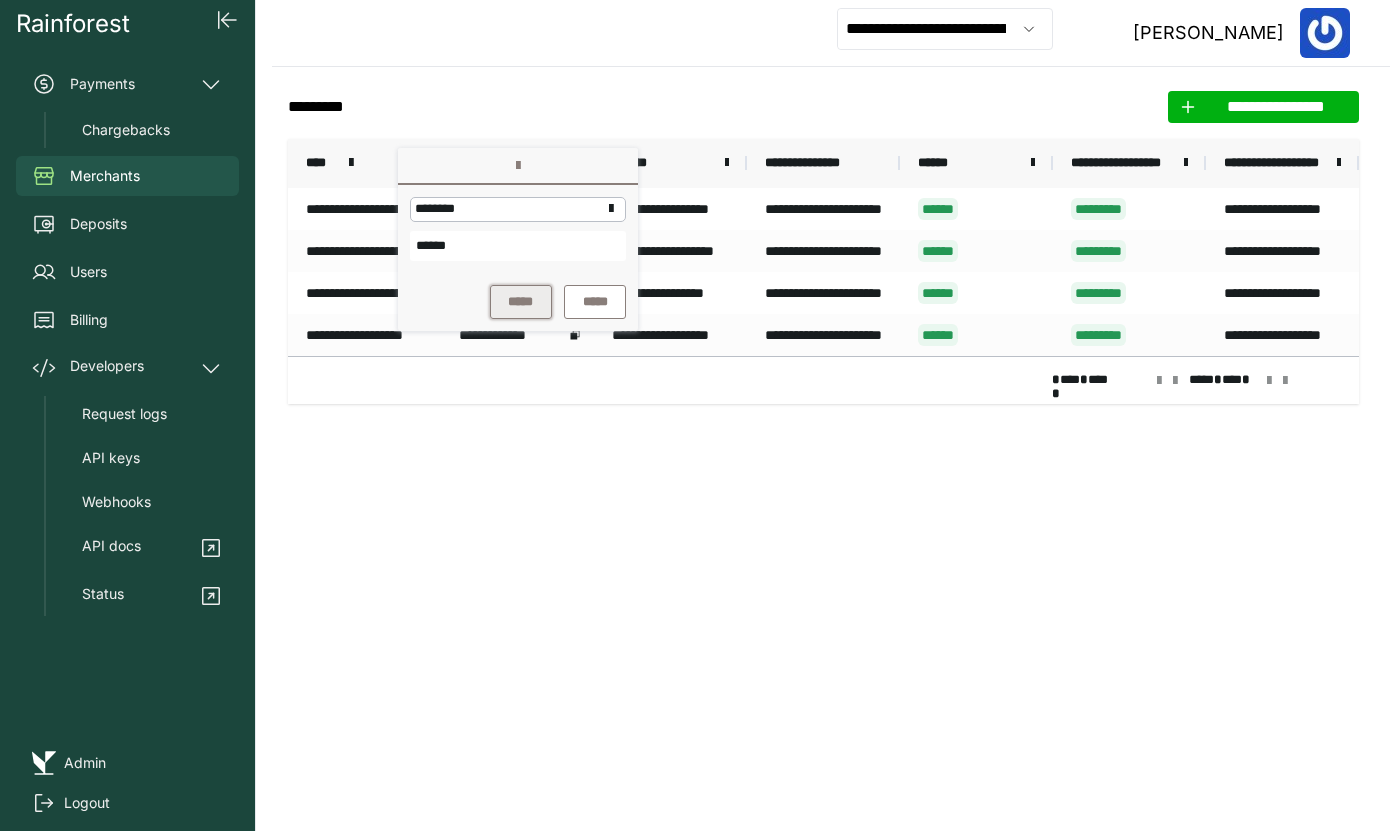click on "*****" at bounding box center (521, 302) 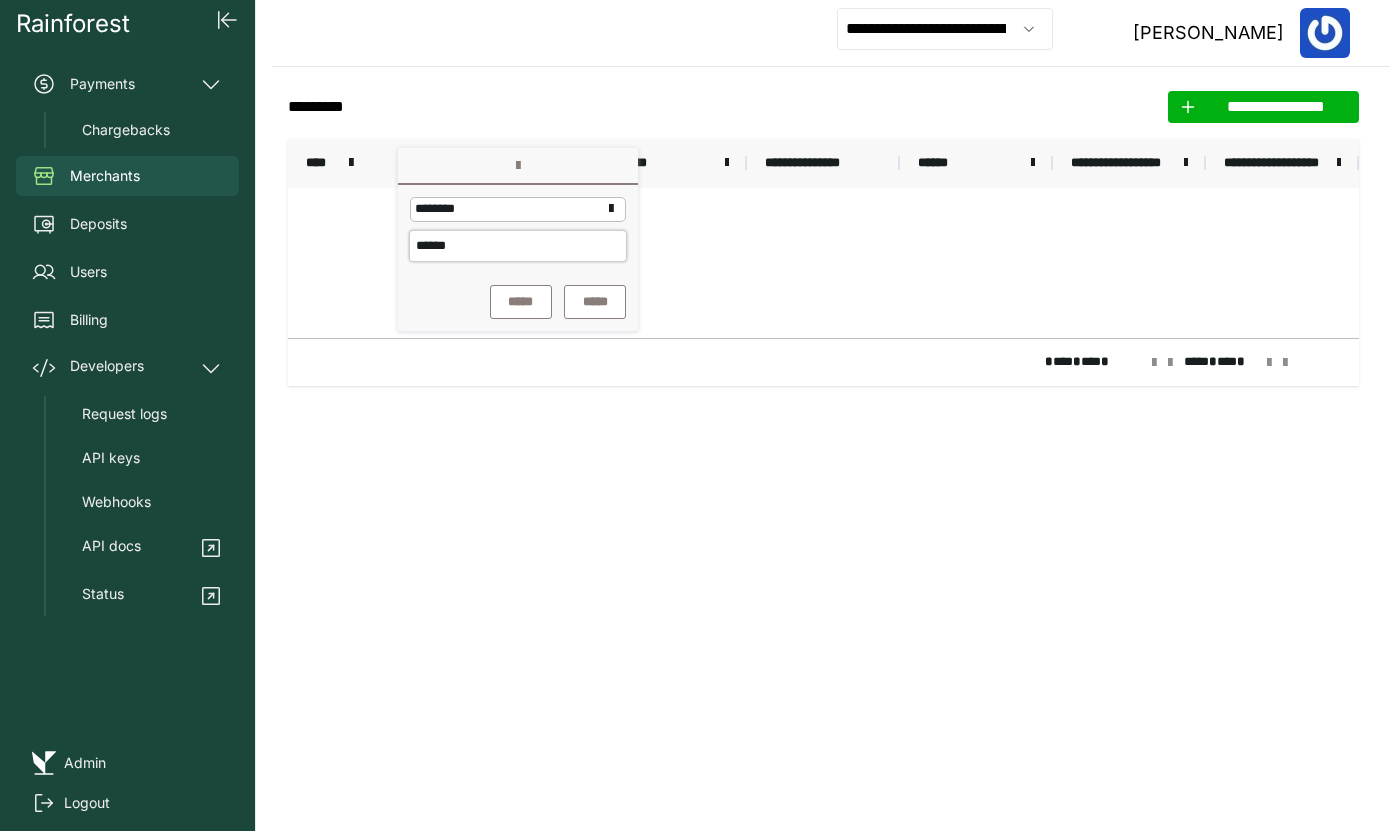 drag, startPoint x: 498, startPoint y: 249, endPoint x: 384, endPoint y: 232, distance: 115.260574 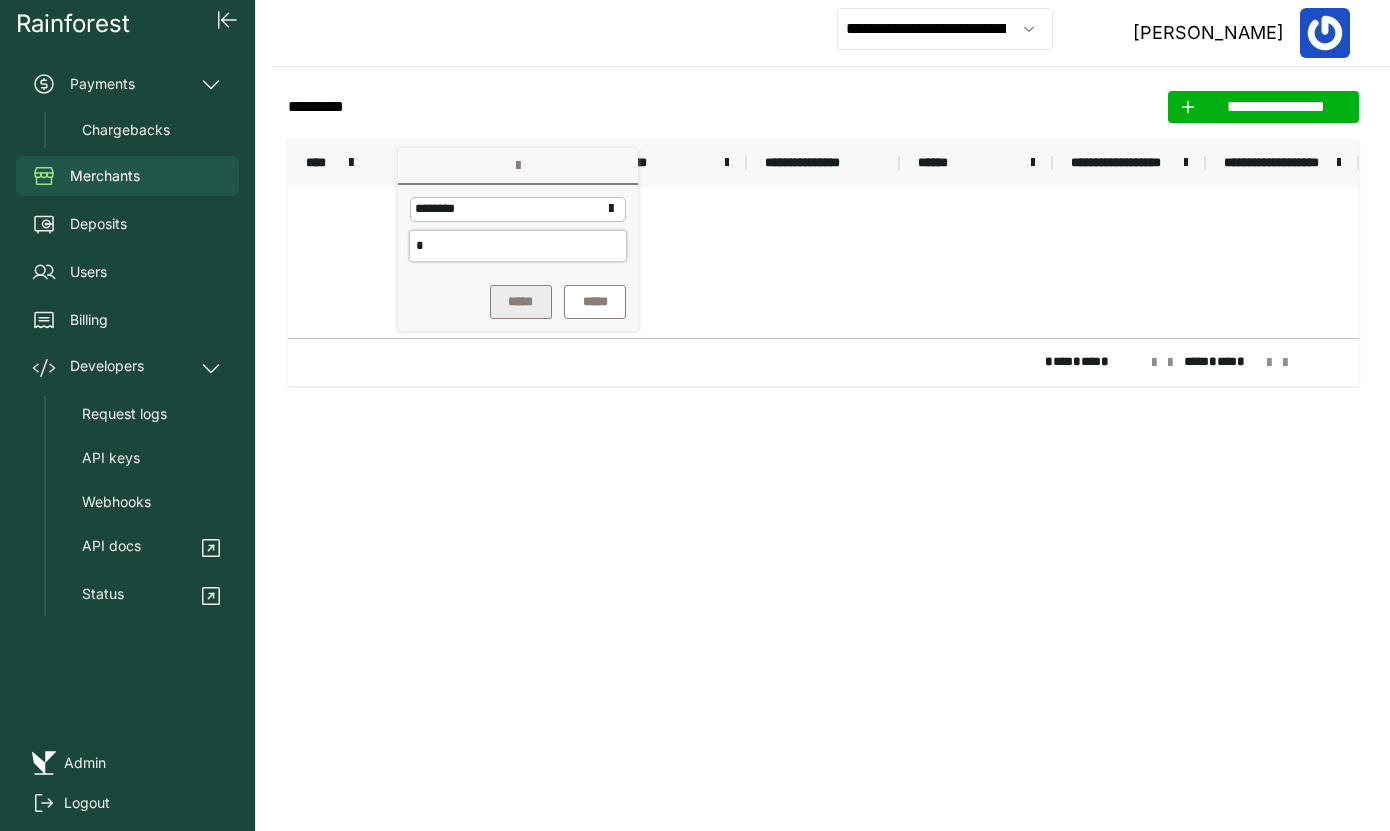 type 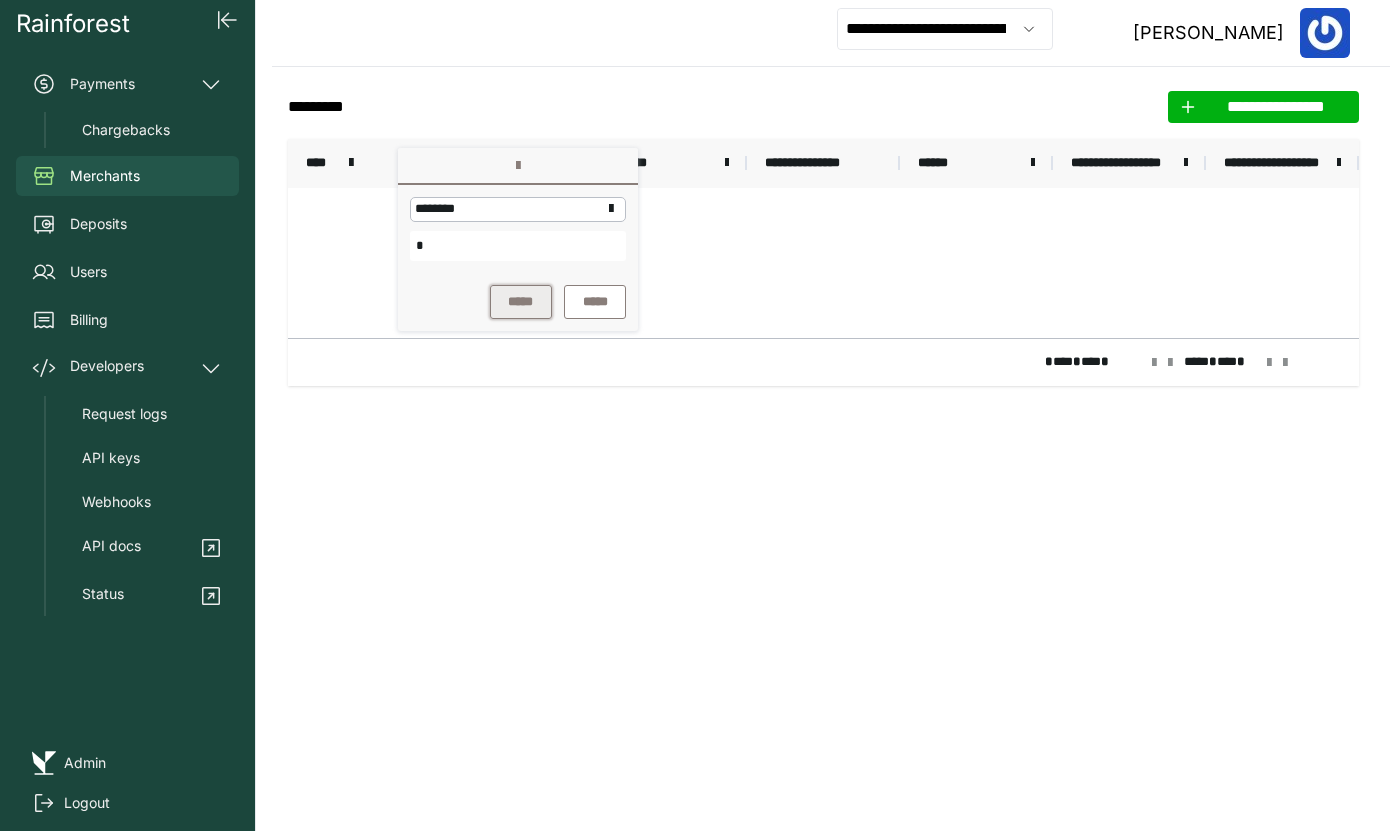 click on "*****" at bounding box center (521, 302) 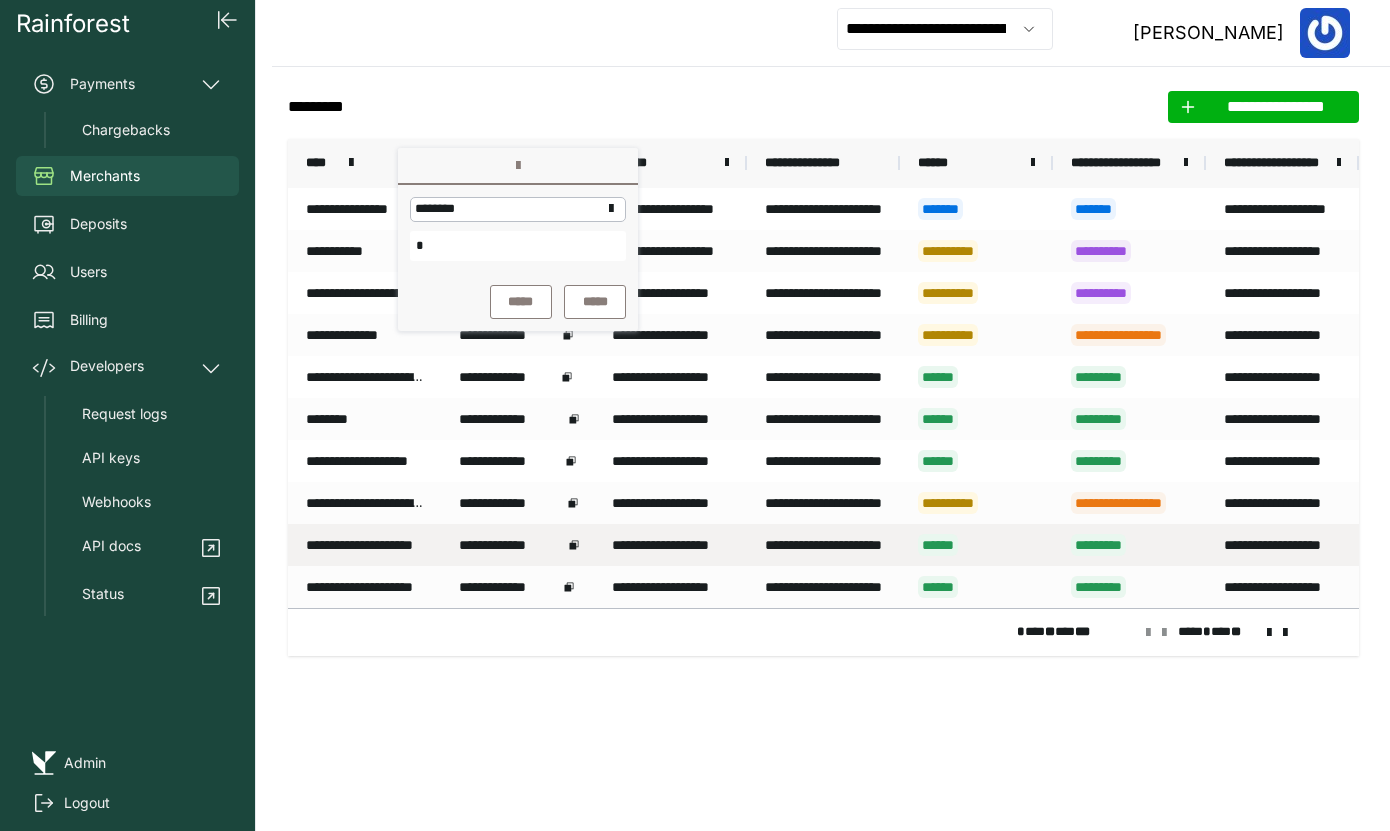 click on "**********" at bounding box center (823, 545) 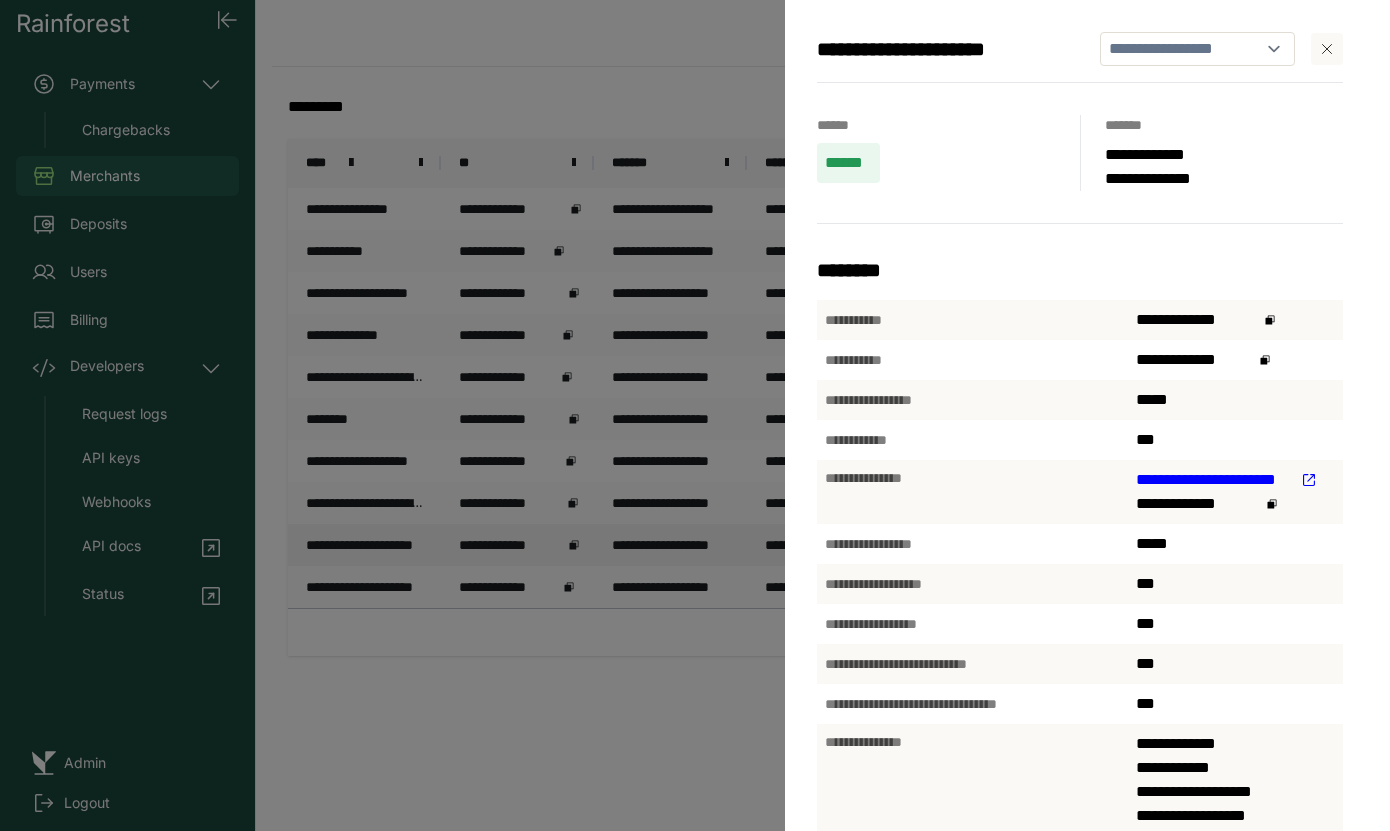 click 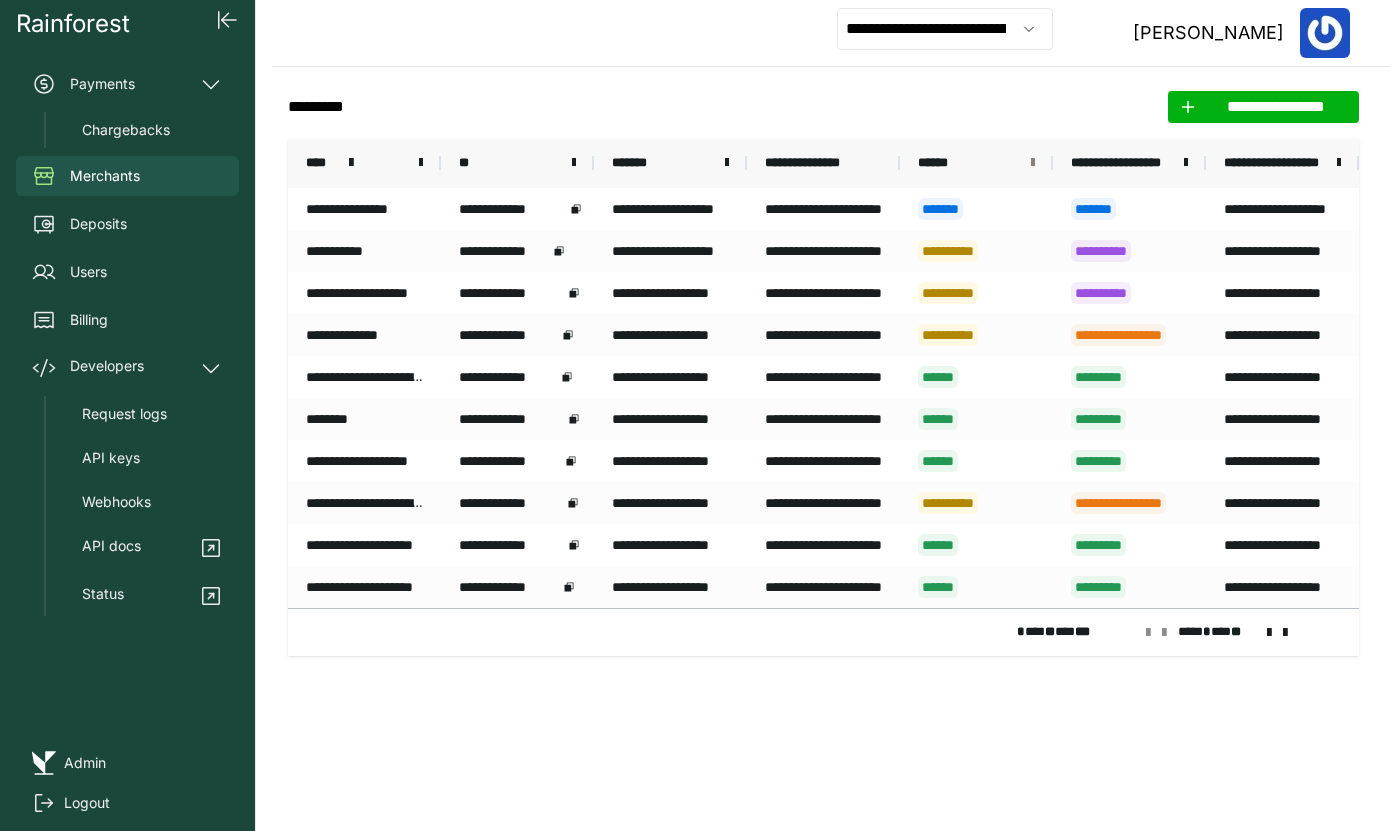click at bounding box center [1033, 163] 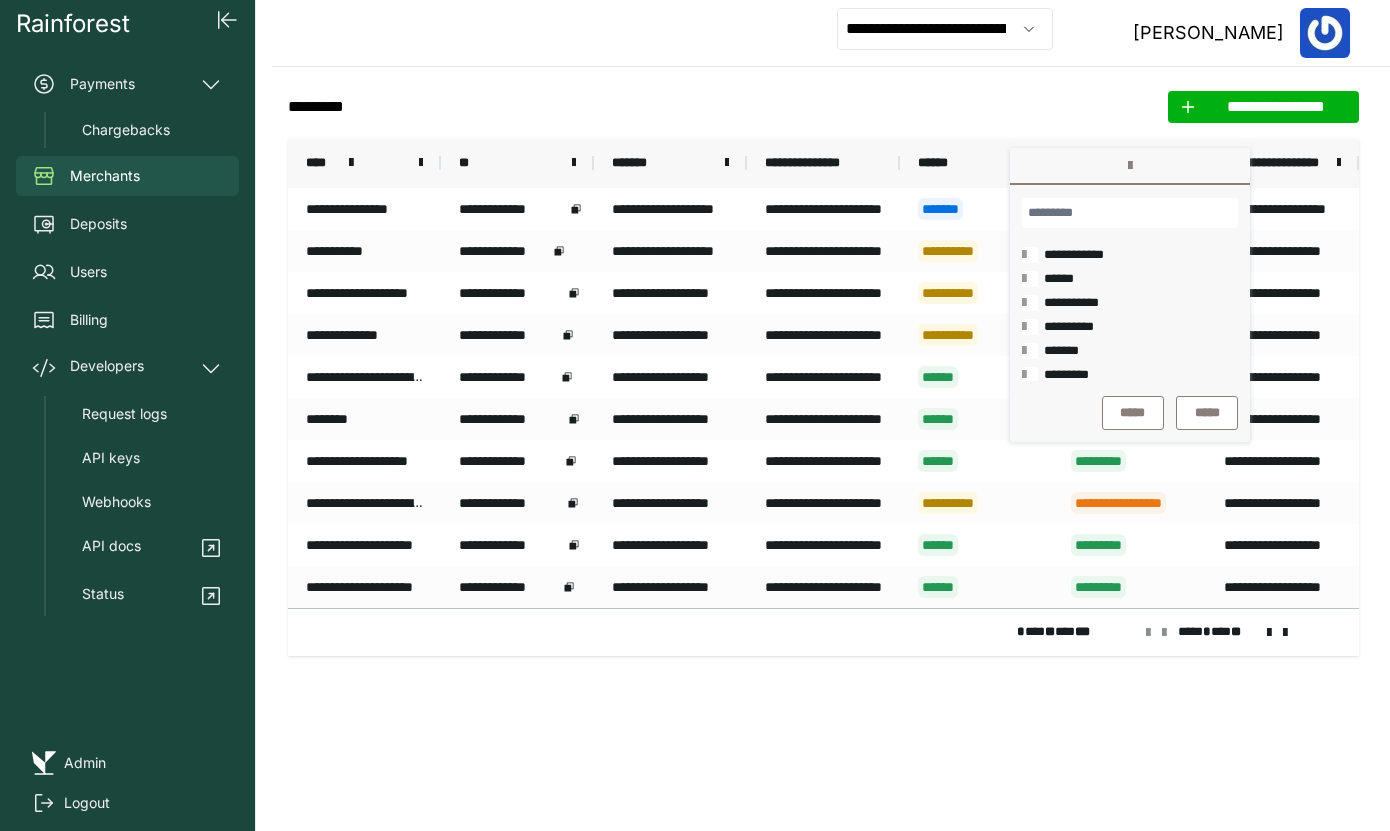 click at bounding box center [1030, 351] 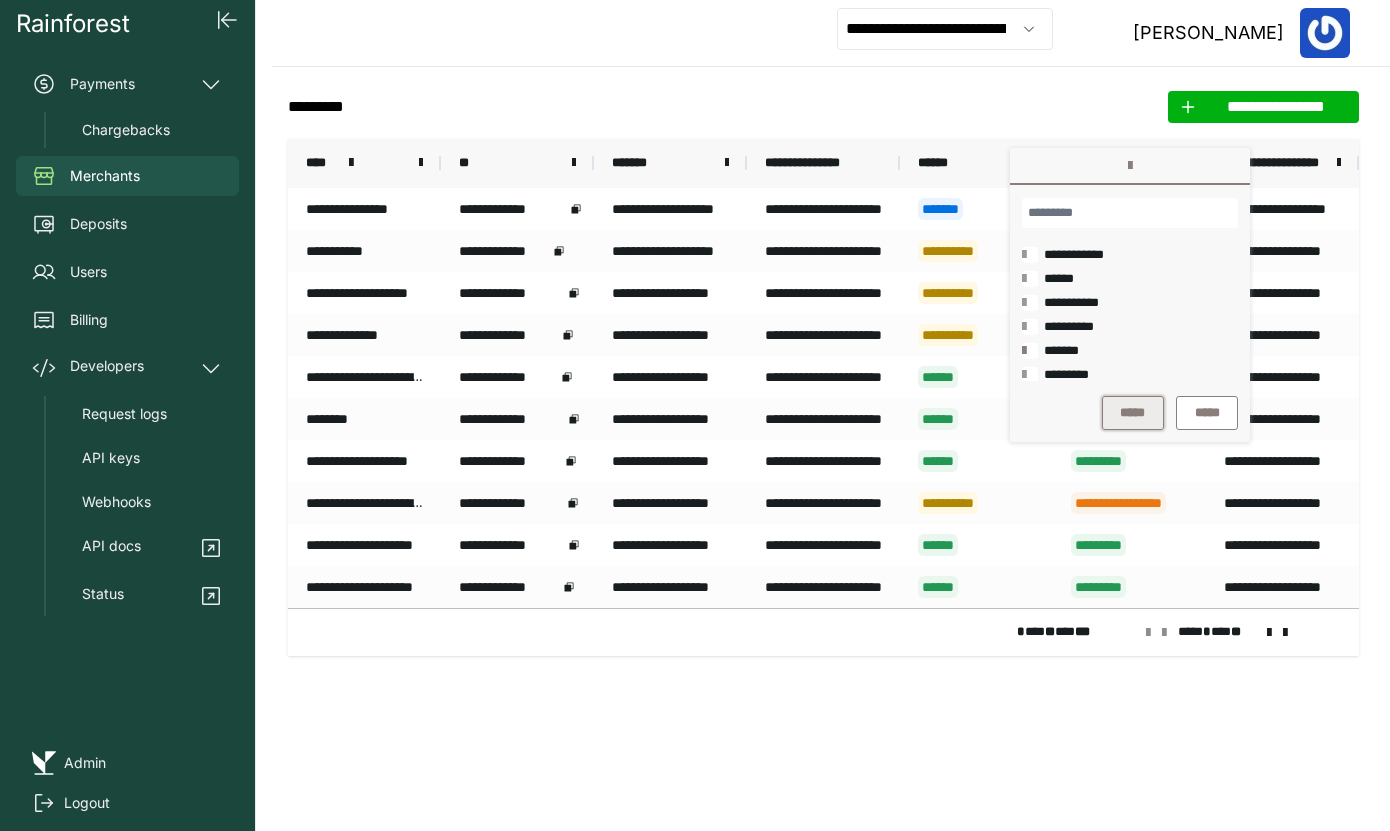 click on "*****" at bounding box center [1133, 413] 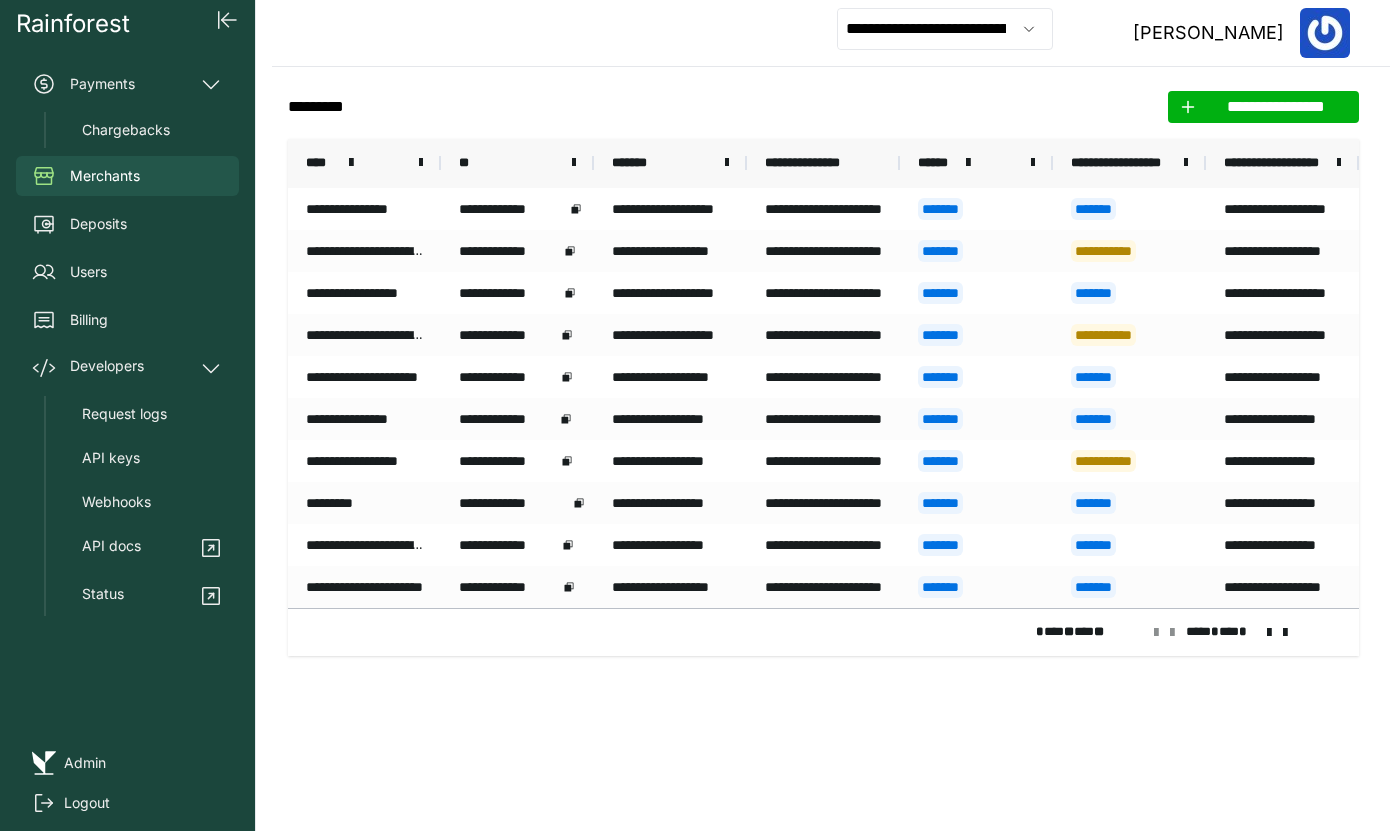 click on "**********" 